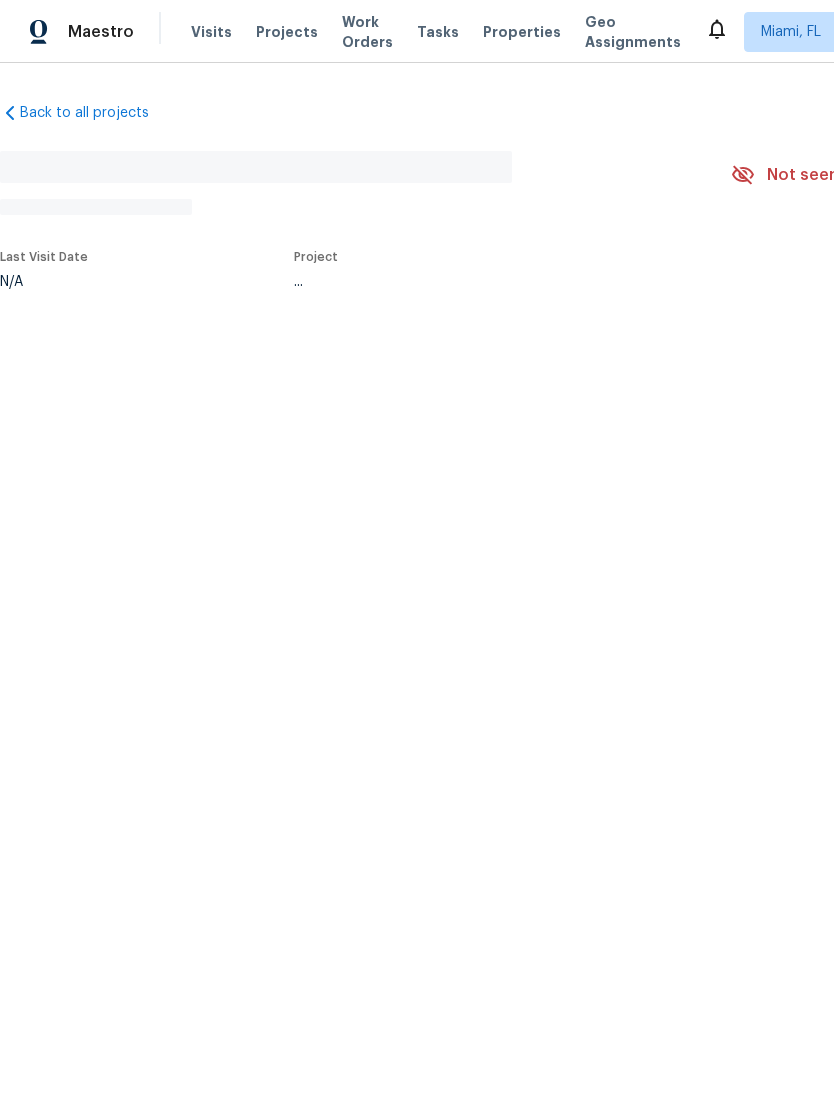 scroll, scrollTop: 0, scrollLeft: 0, axis: both 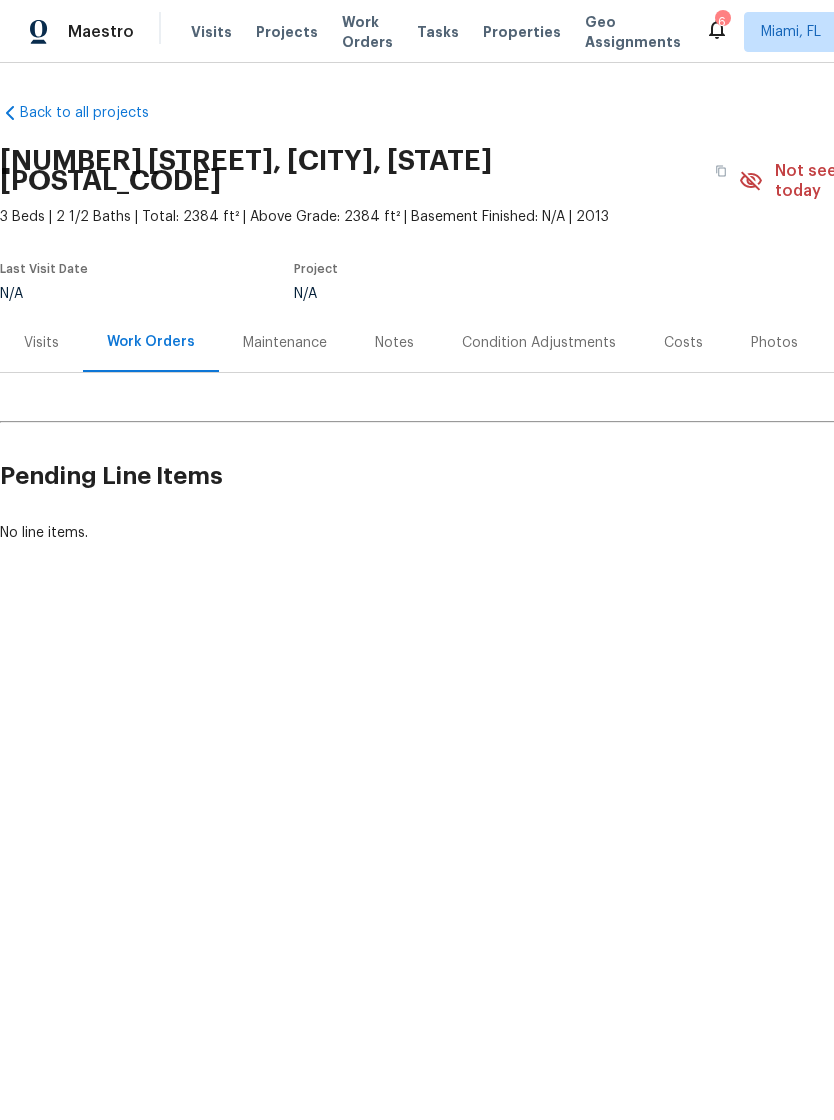 click on "Work Orders" at bounding box center (367, 32) 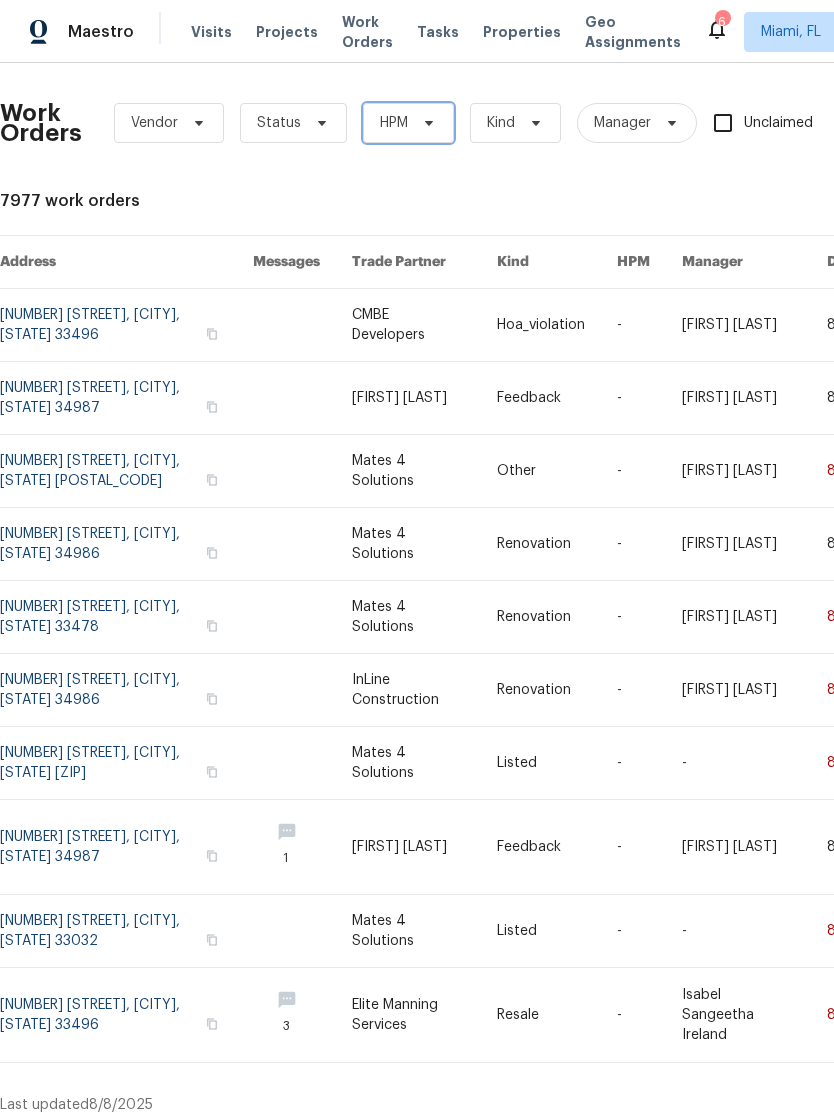 click 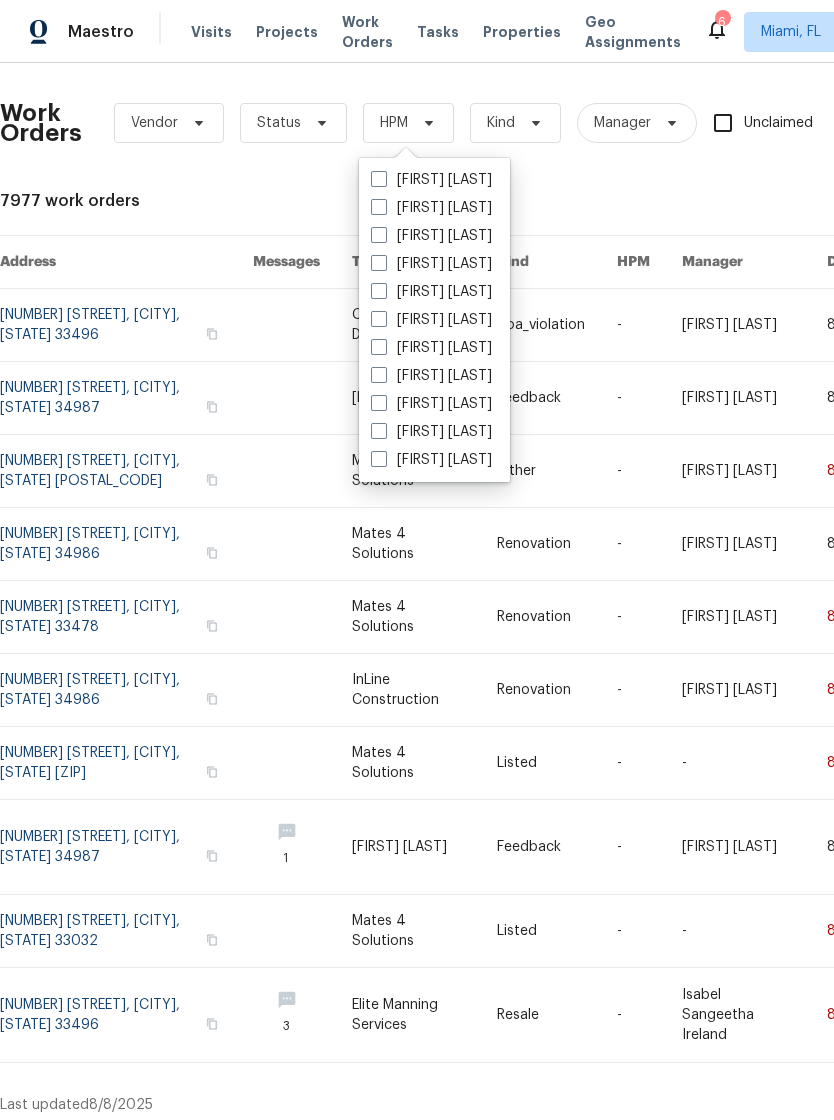 click at bounding box center [379, 291] 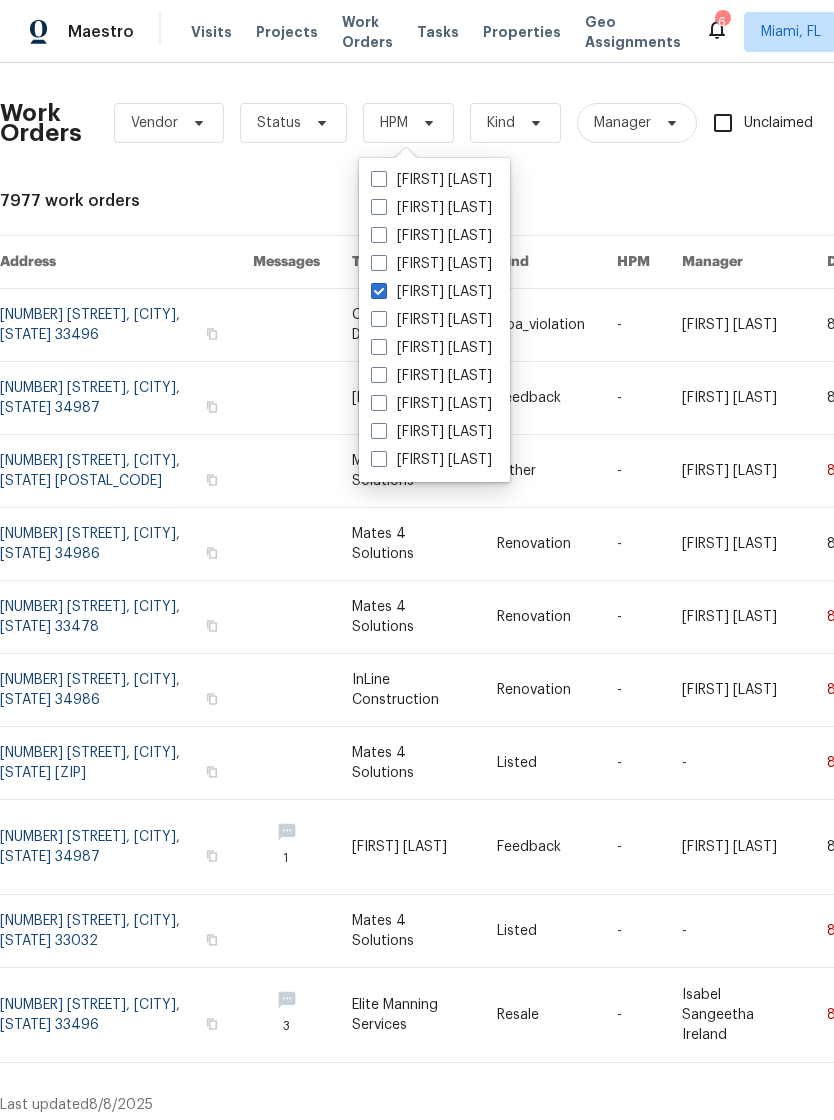 checkbox on "true" 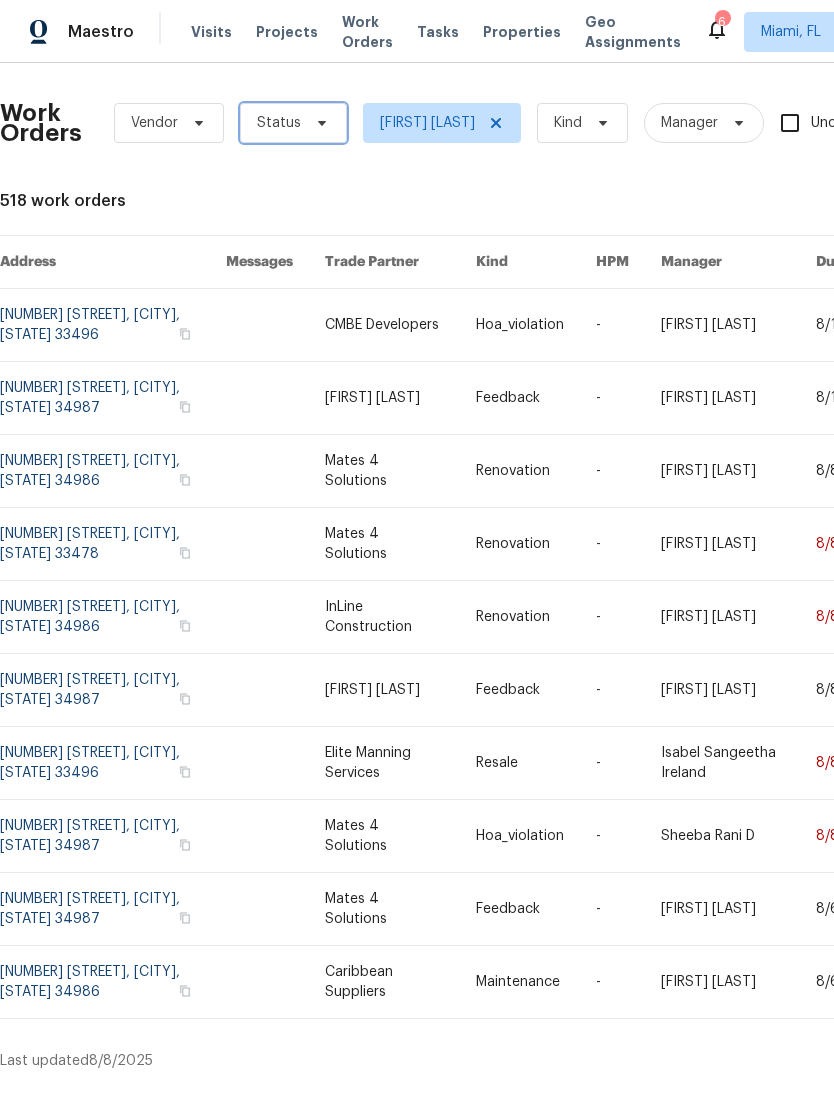 click 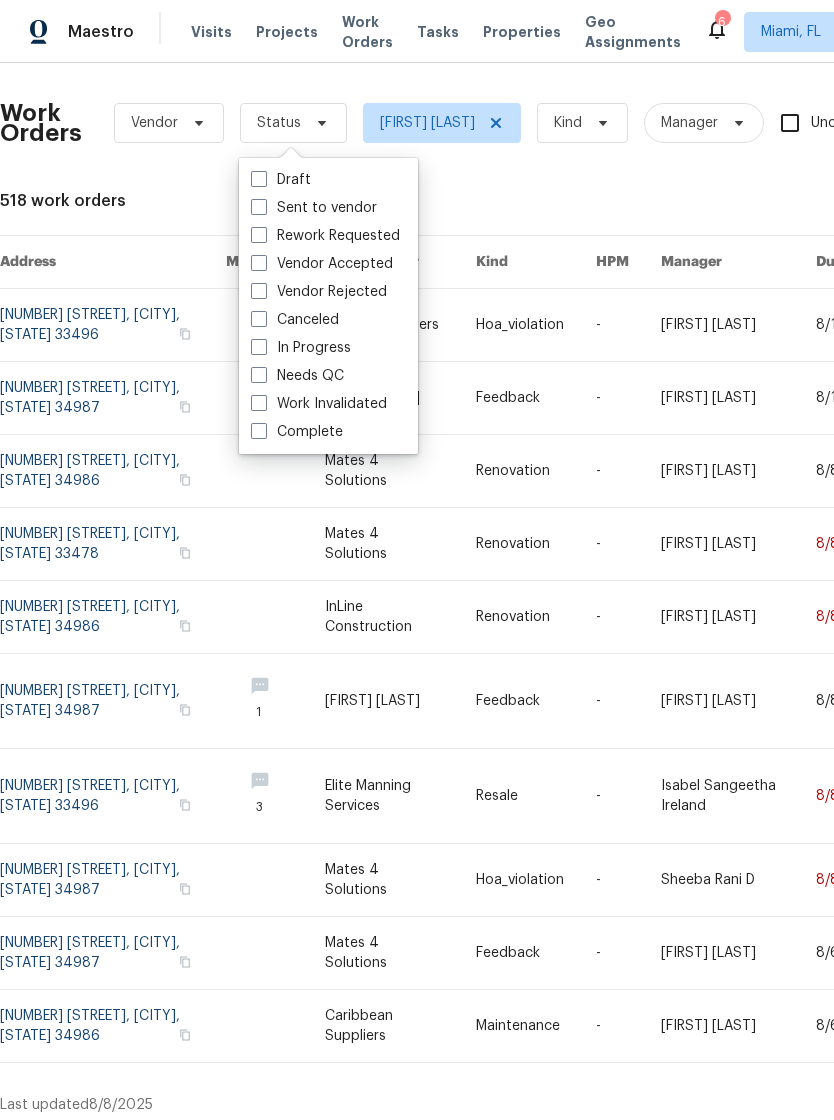 click at bounding box center [259, 179] 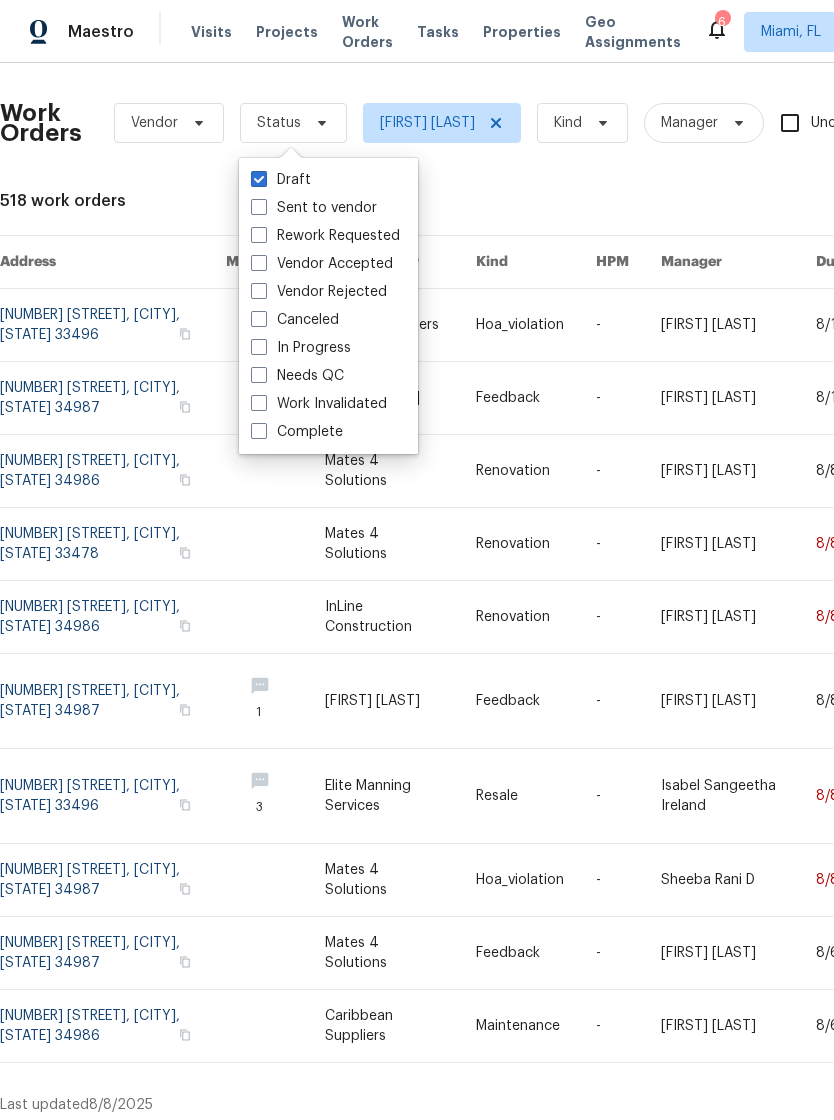 checkbox on "true" 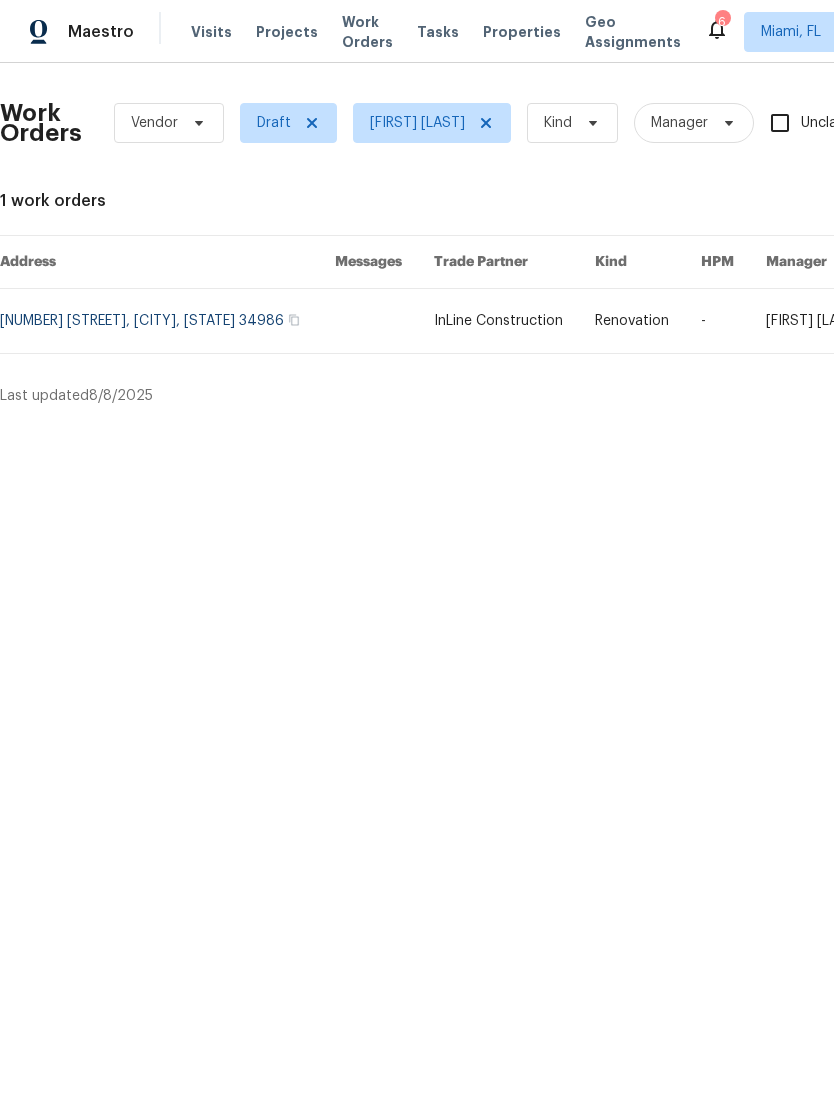 click at bounding box center (167, 321) 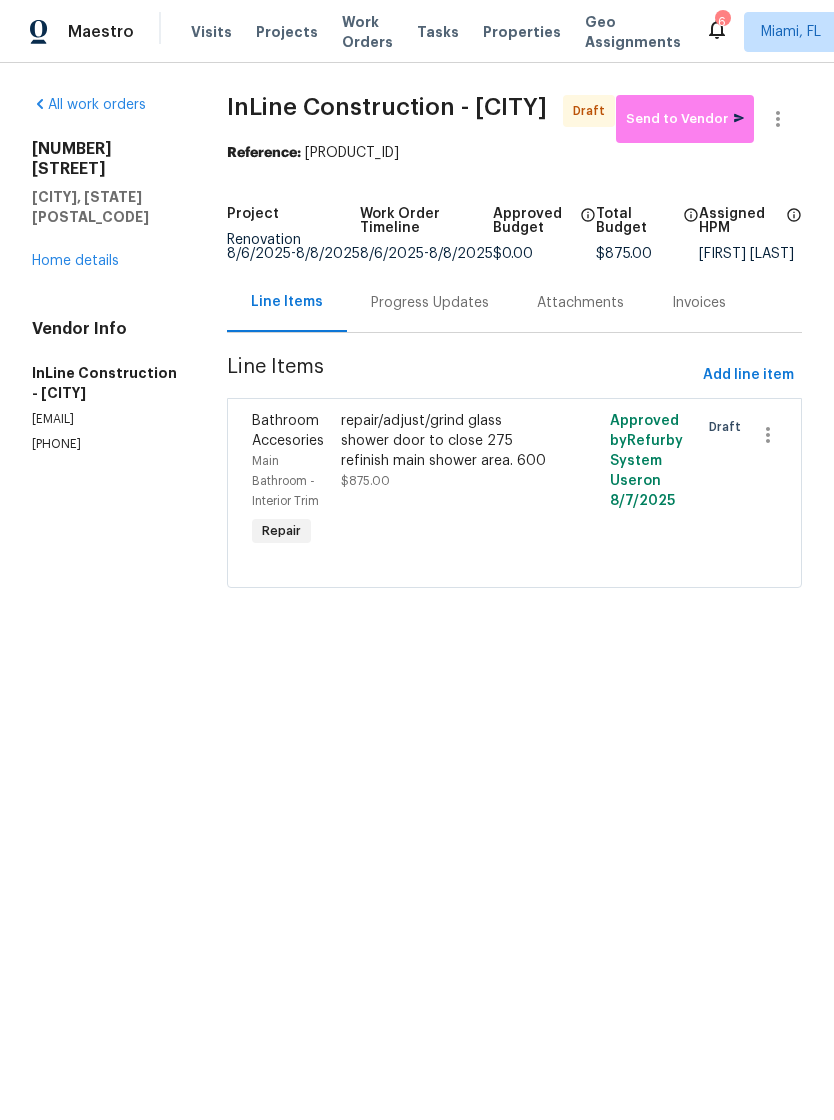 click on "repair/adjust/grind glass shower door to close  275
refinish main shower area.  600" at bounding box center [447, 441] 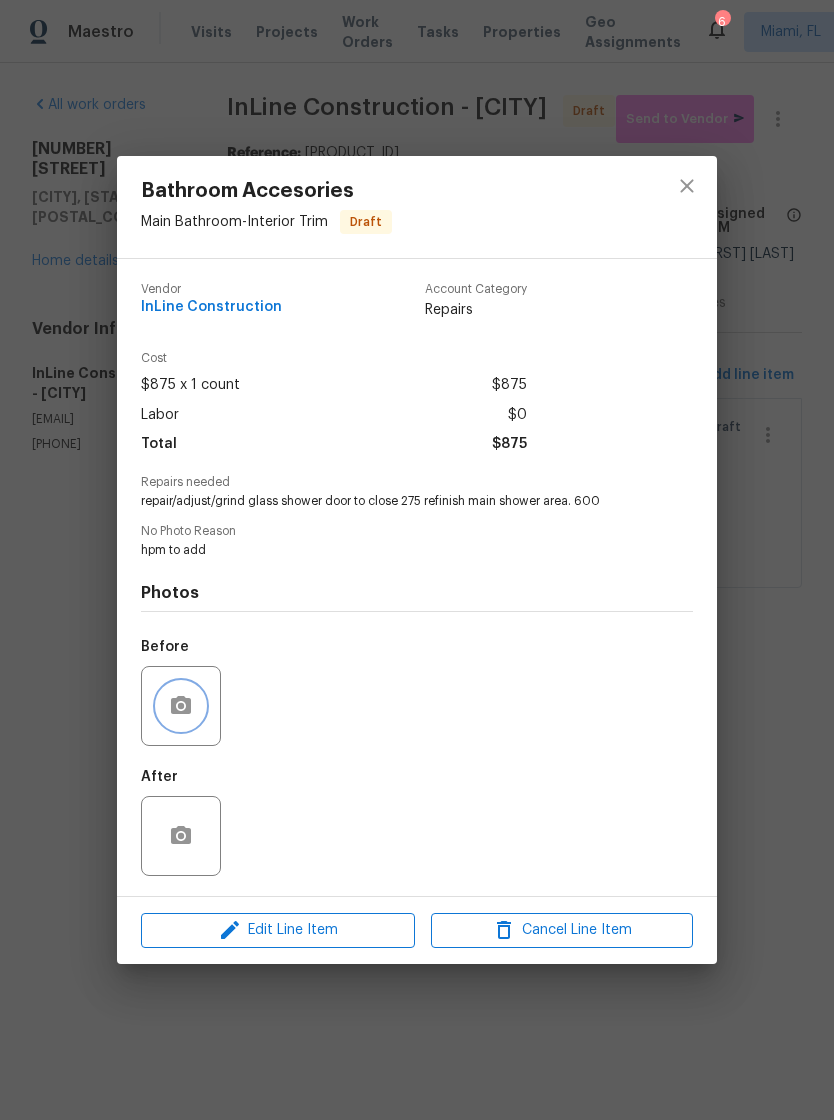 click 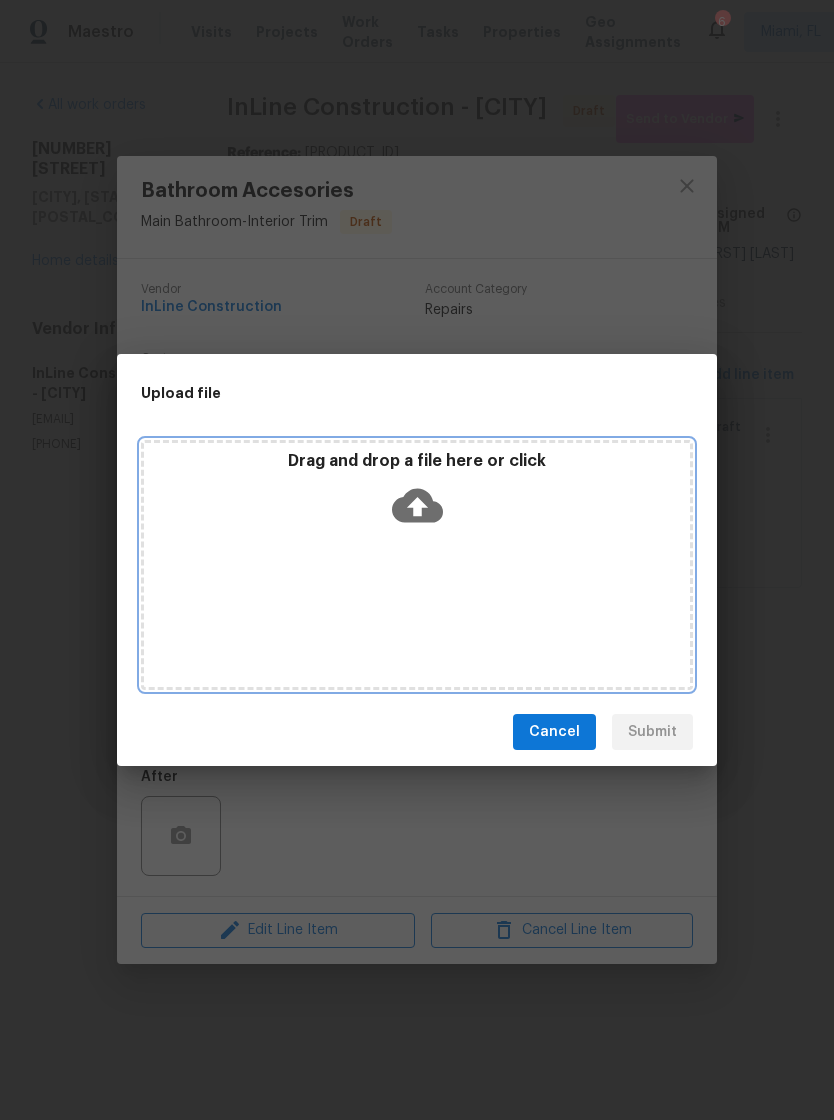 click 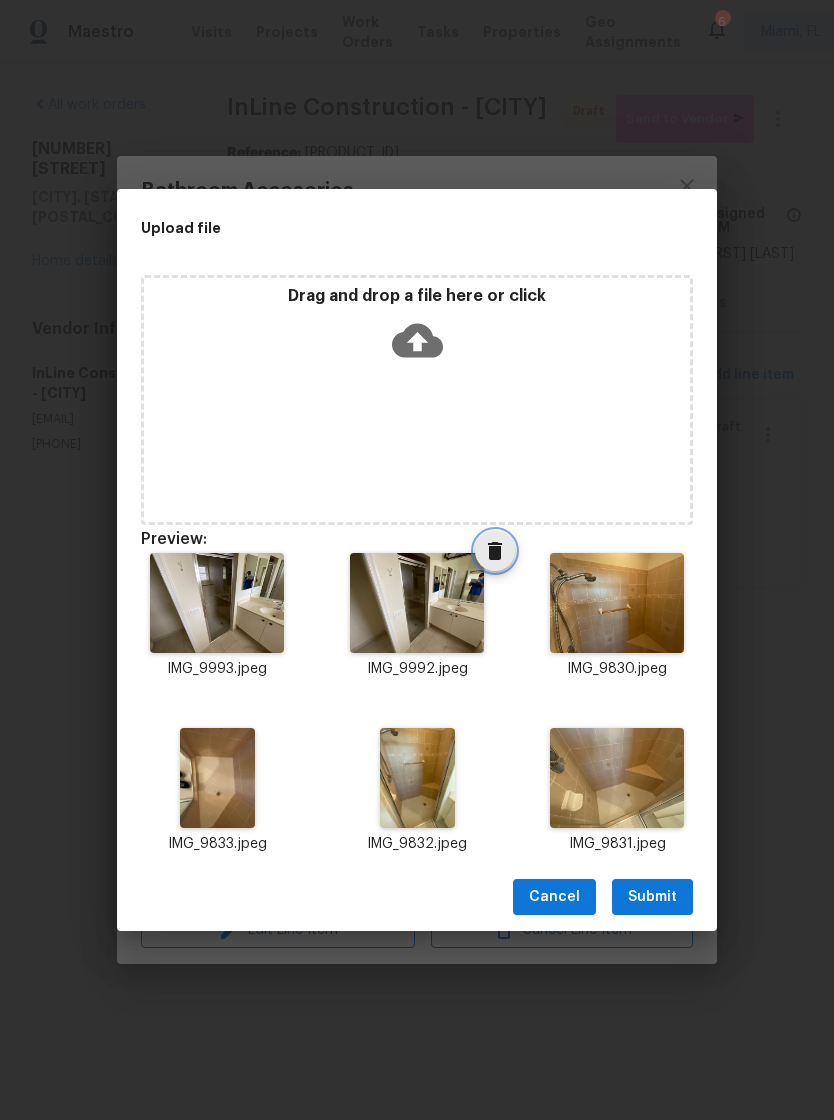 click 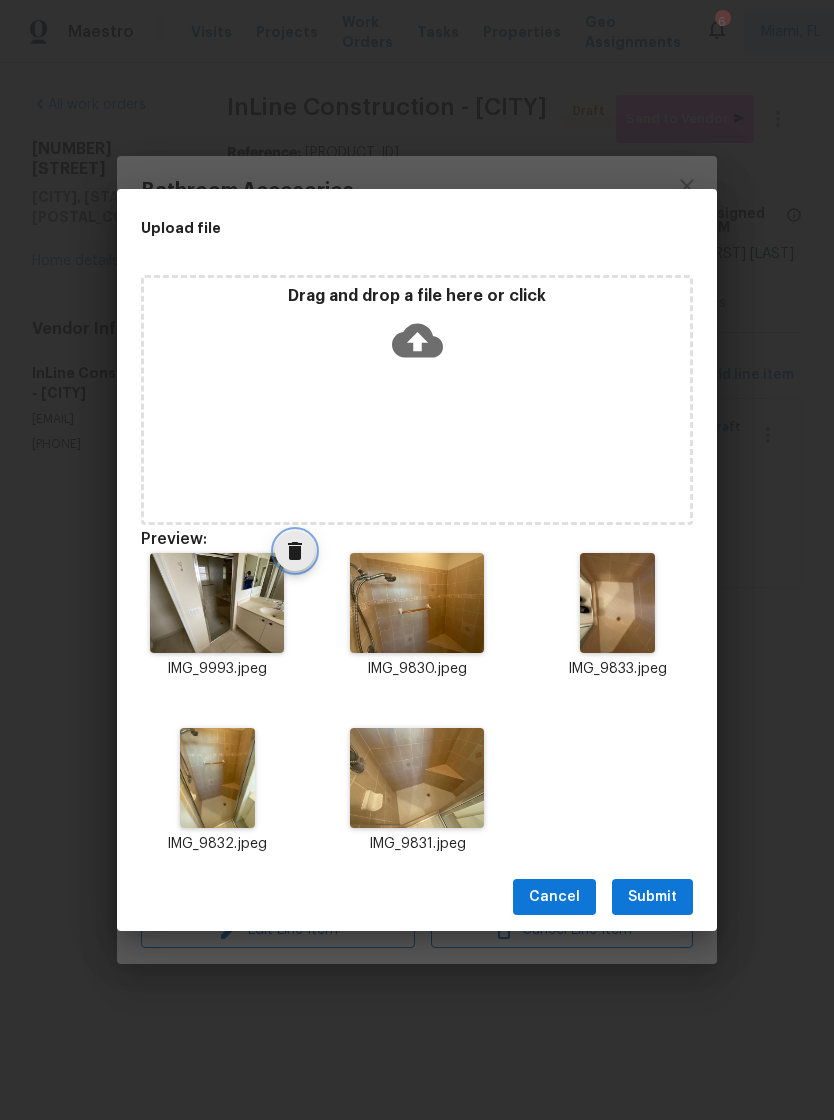 click 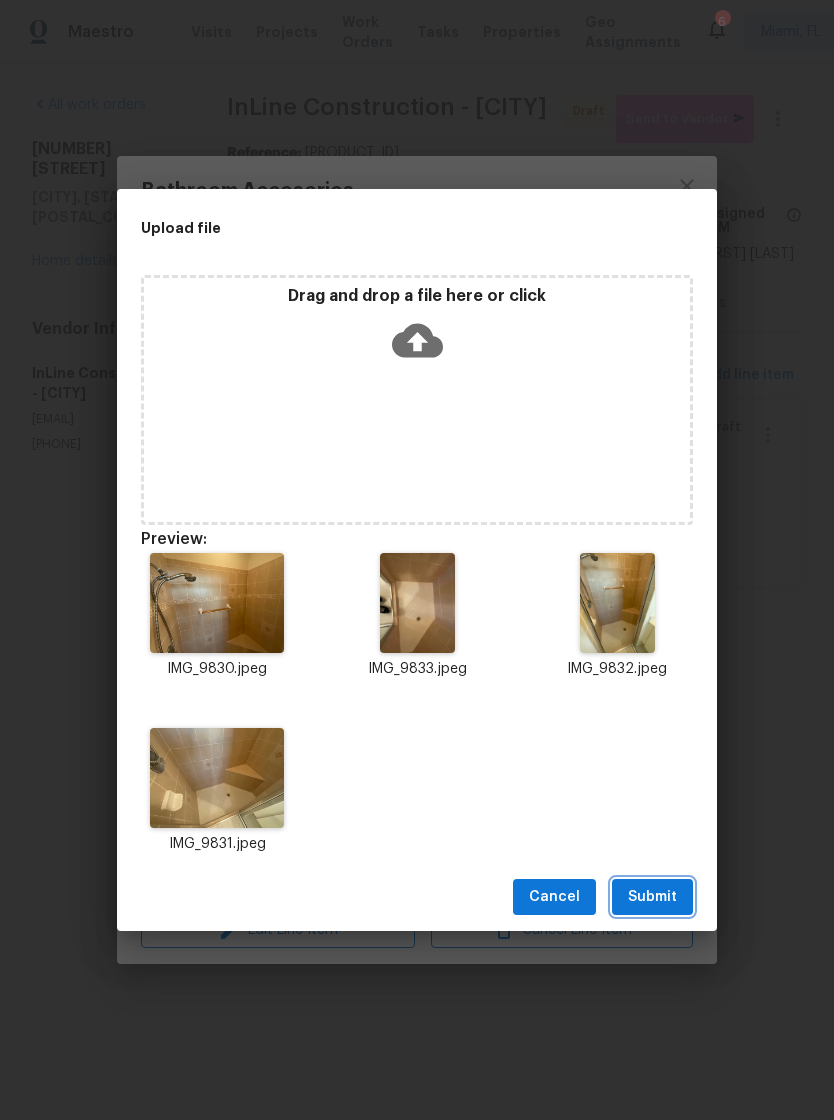click on "Submit" at bounding box center (652, 897) 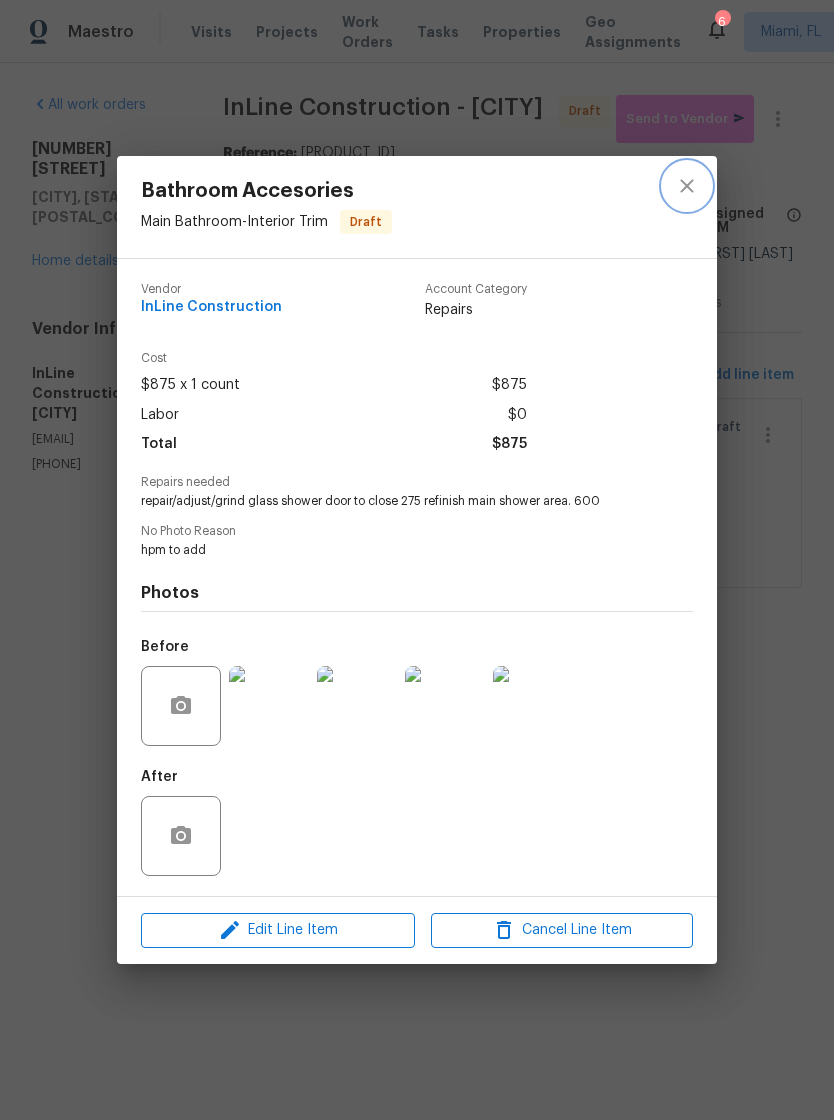 click 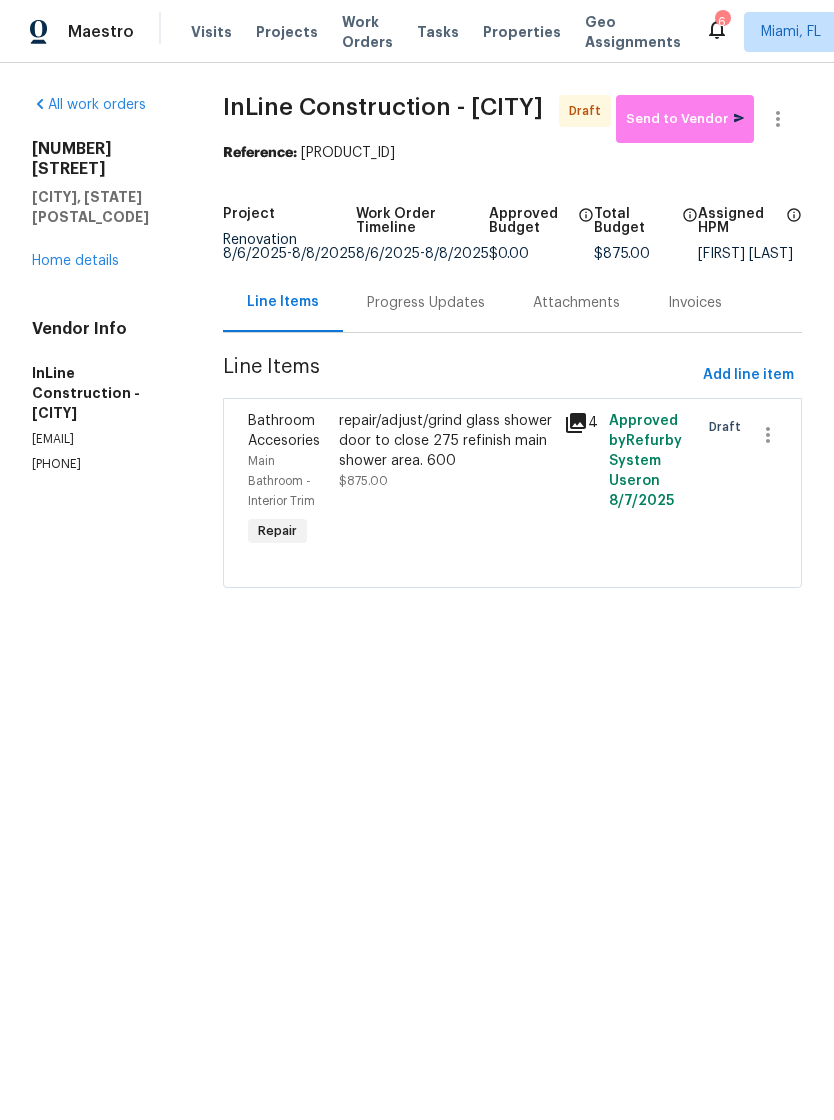 click on "Main Bathroom - Interior Trim" at bounding box center (287, 481) 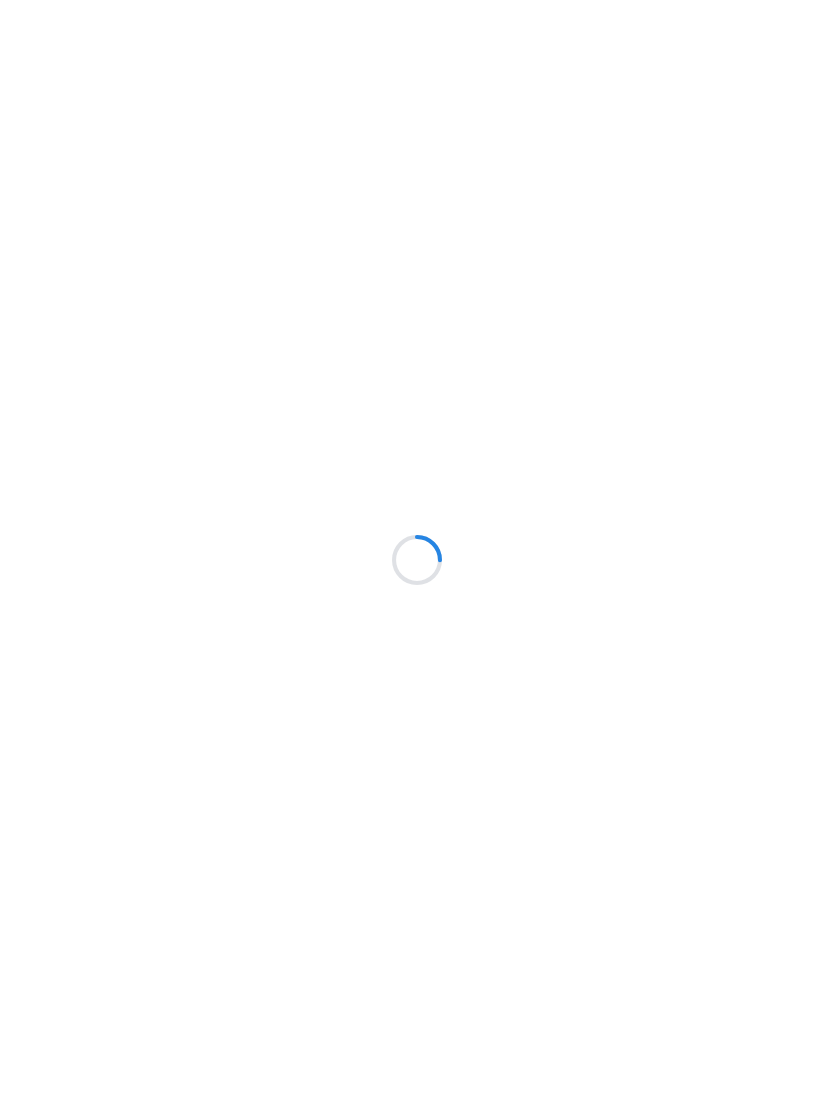 scroll, scrollTop: 0, scrollLeft: 0, axis: both 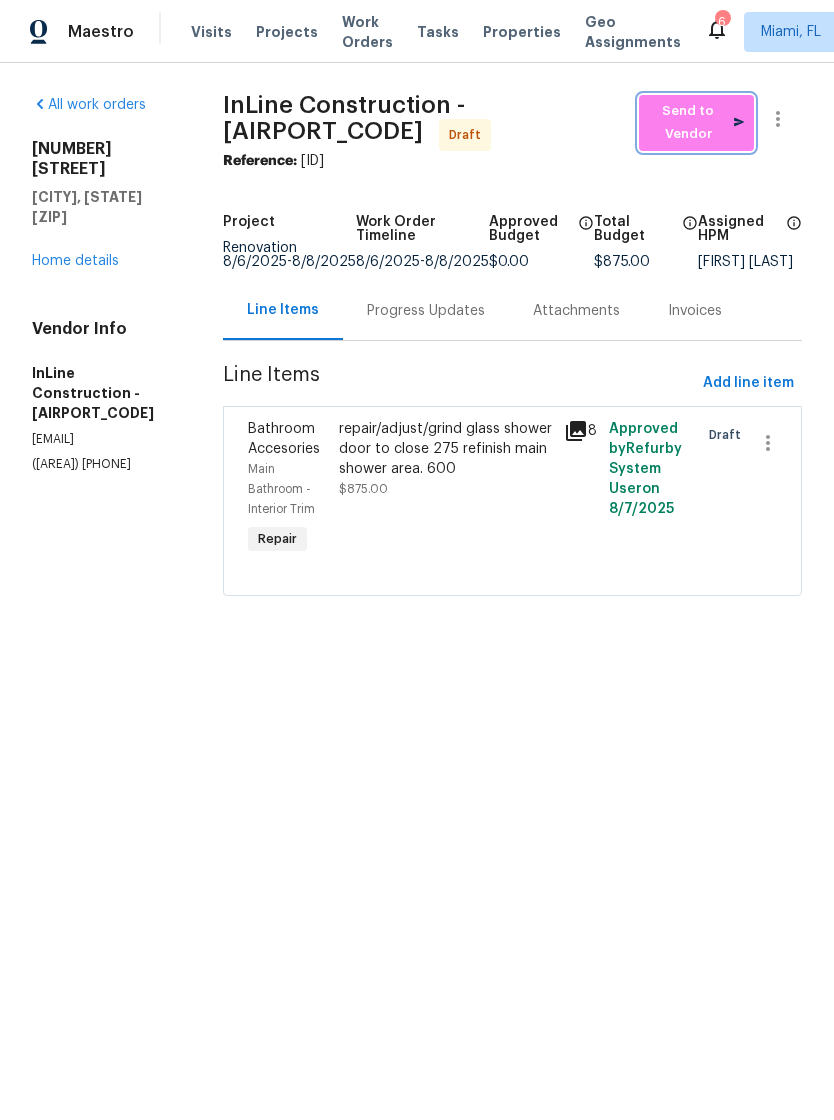 click on "Send to Vendor" at bounding box center (696, 123) 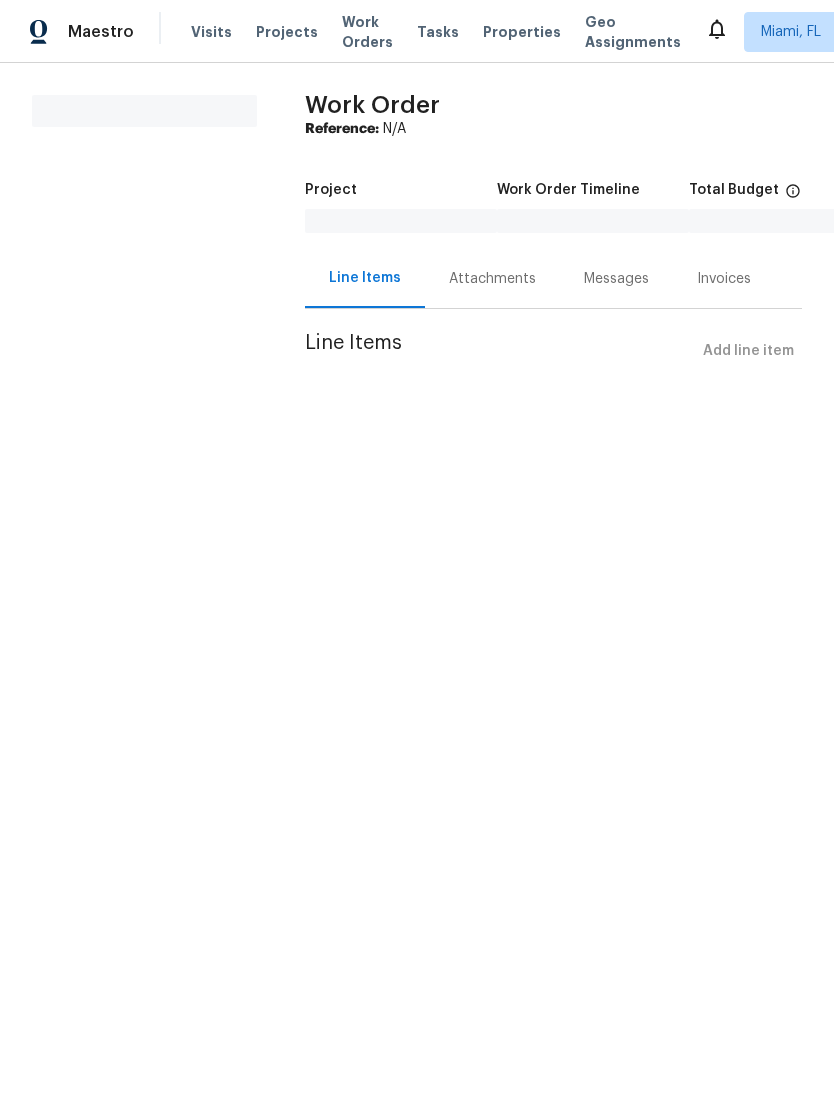 scroll, scrollTop: 0, scrollLeft: 0, axis: both 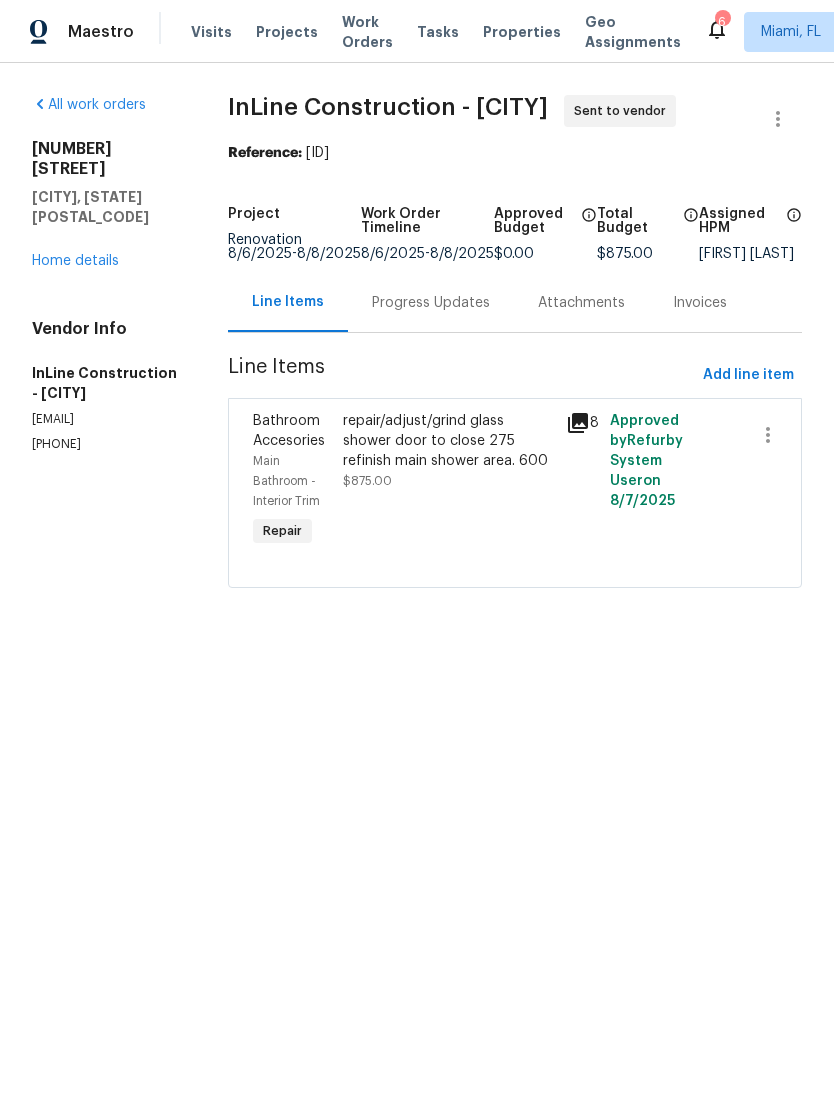 click on "Work Orders" at bounding box center (367, 32) 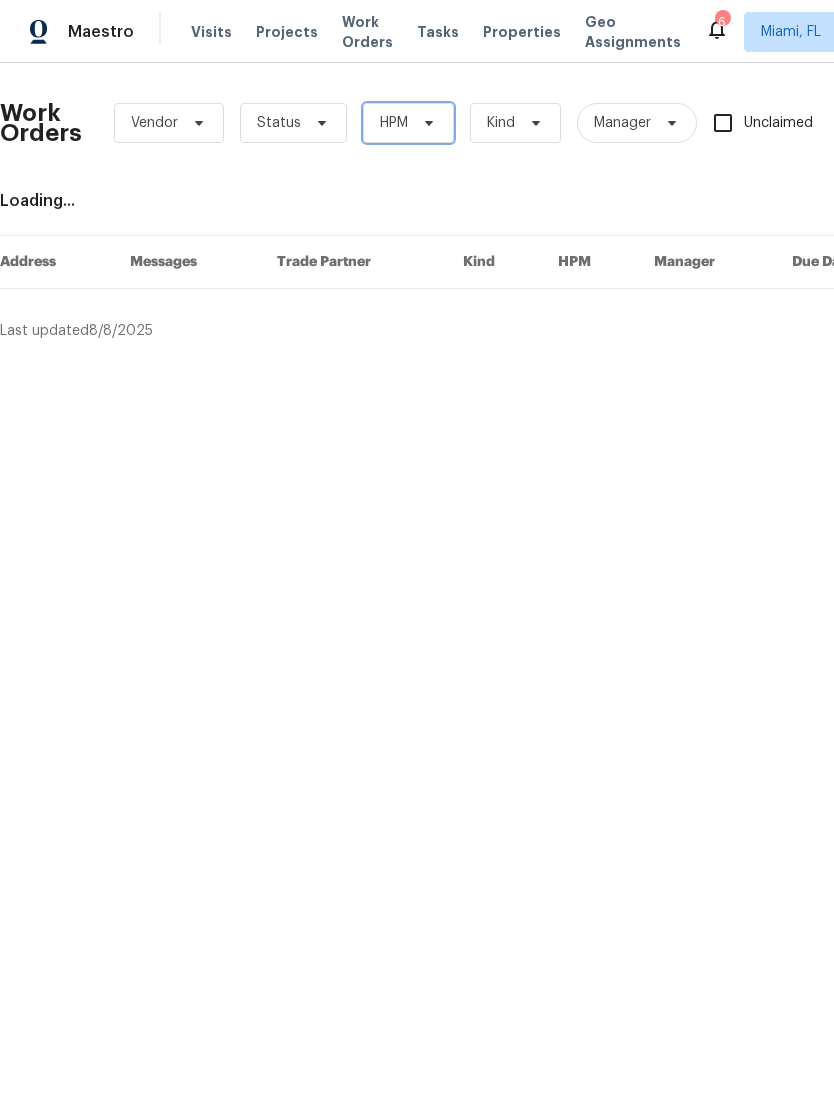 click on "HPM" at bounding box center [408, 123] 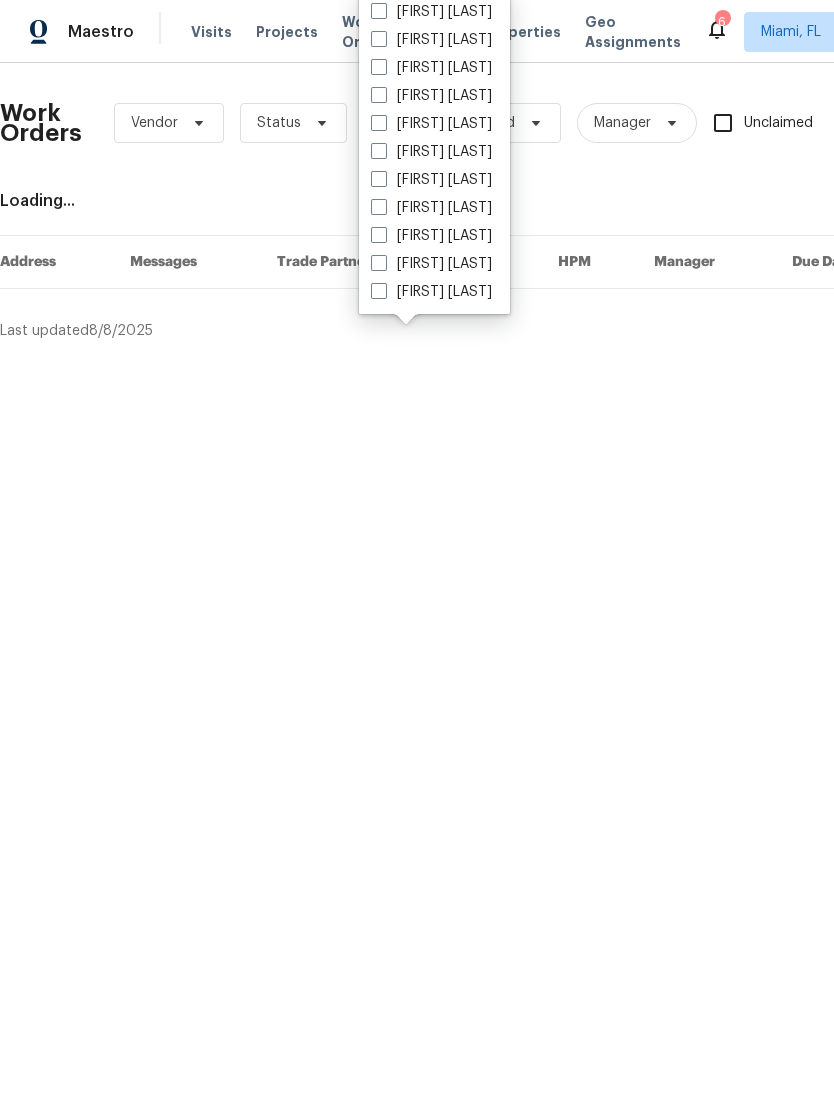 click on "[FIRST] [LAST]" at bounding box center (431, 124) 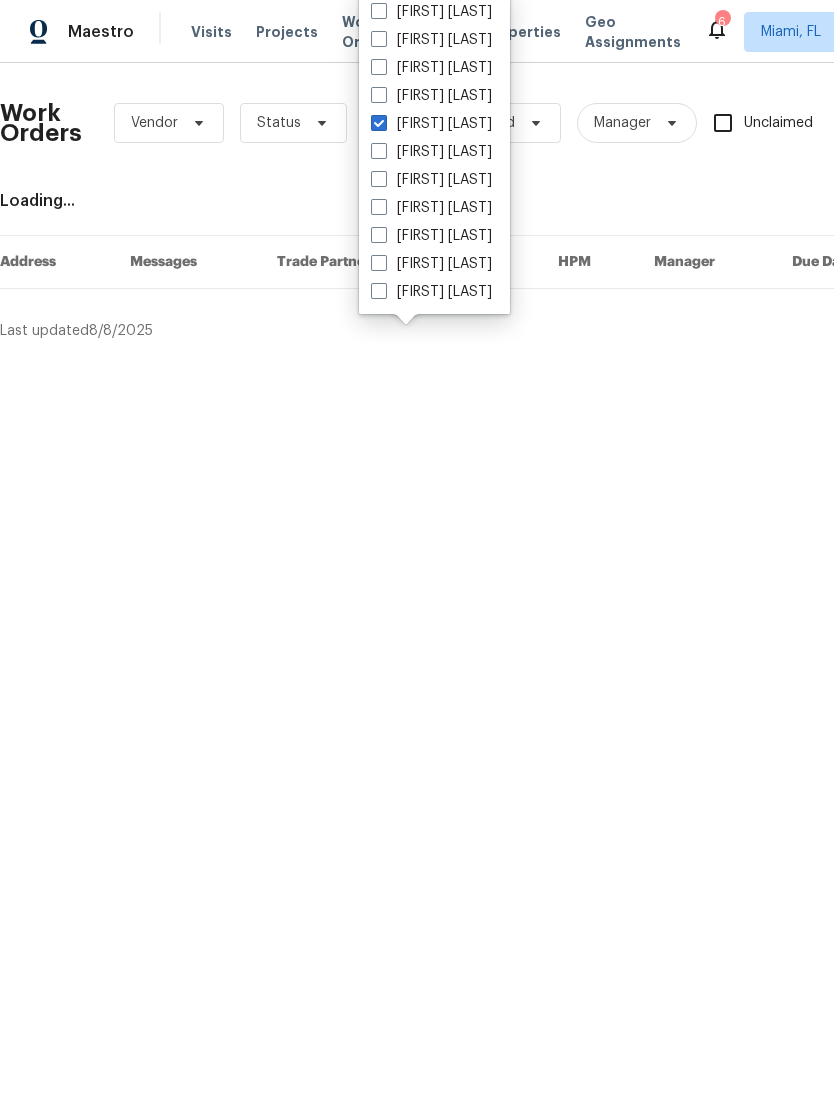 checkbox on "true" 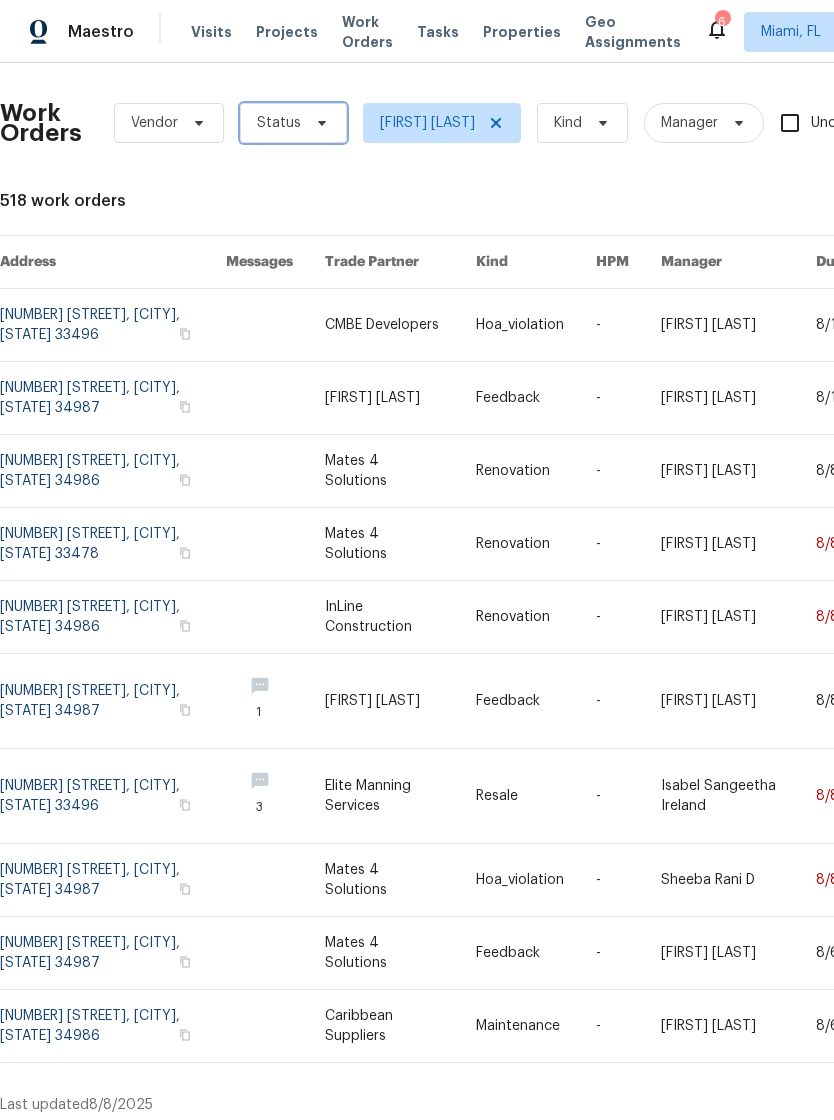 click 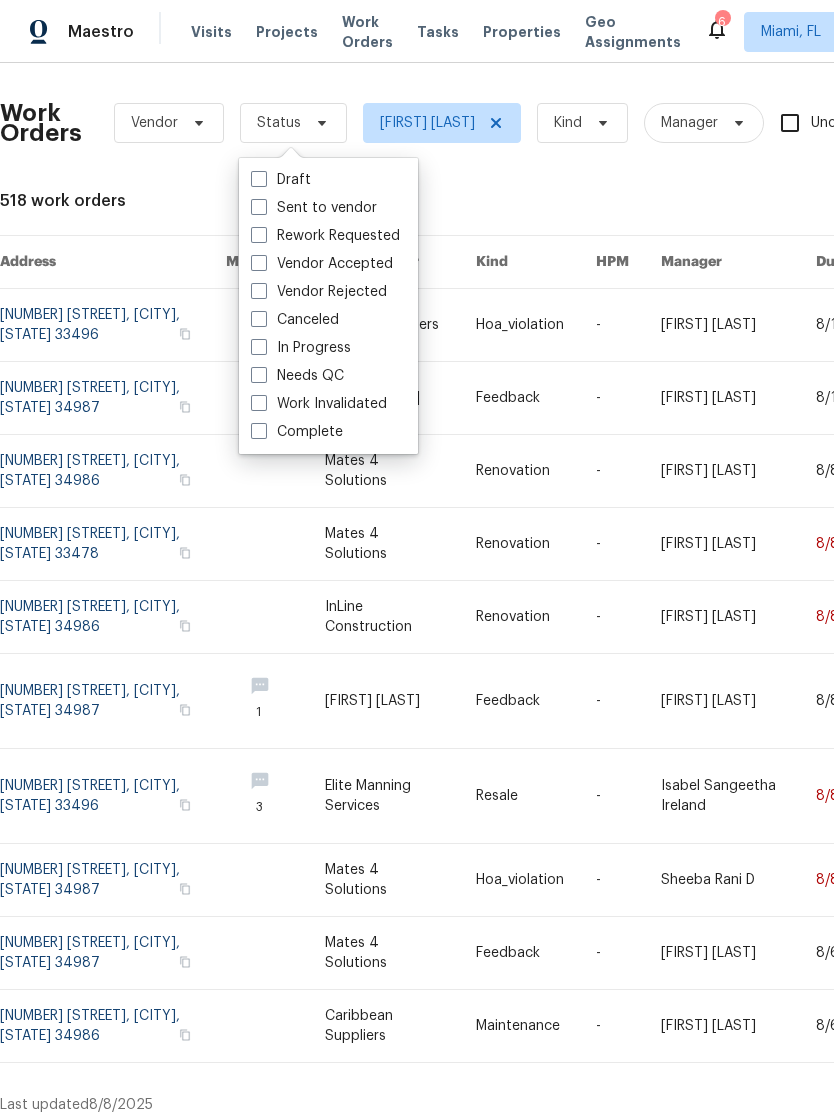 click on "Needs QC" at bounding box center [297, 376] 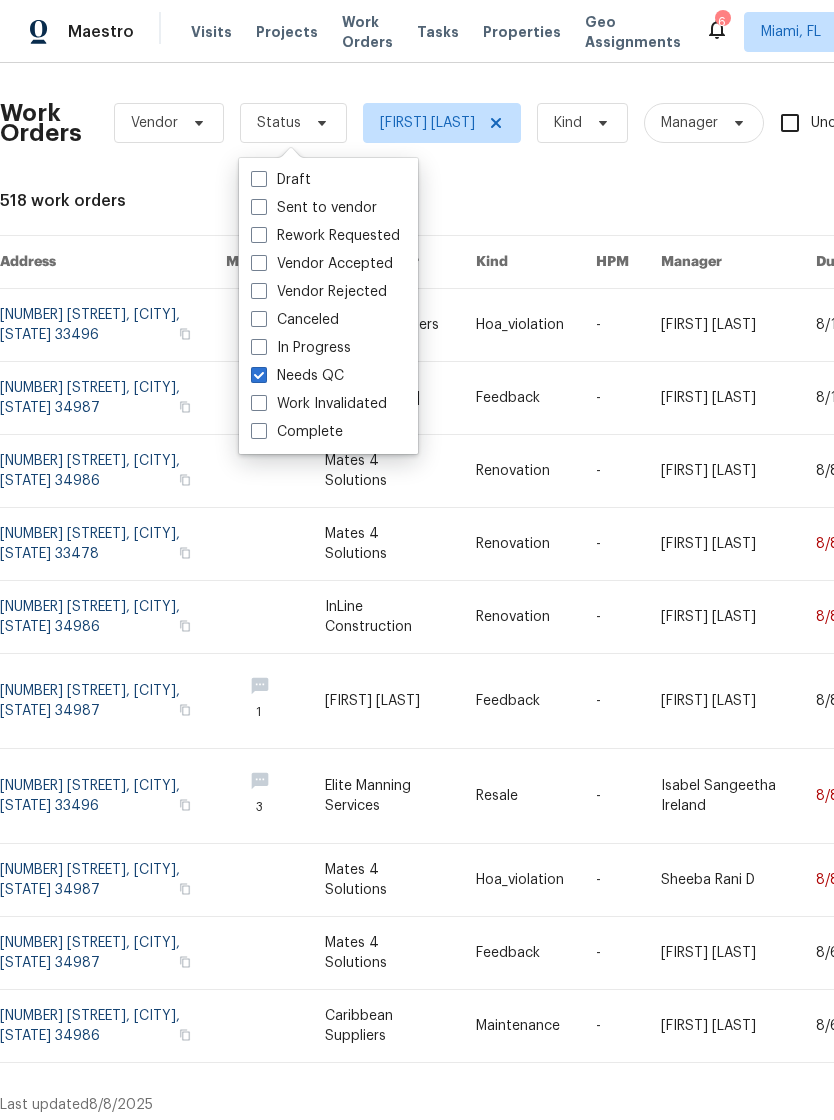 checkbox on "true" 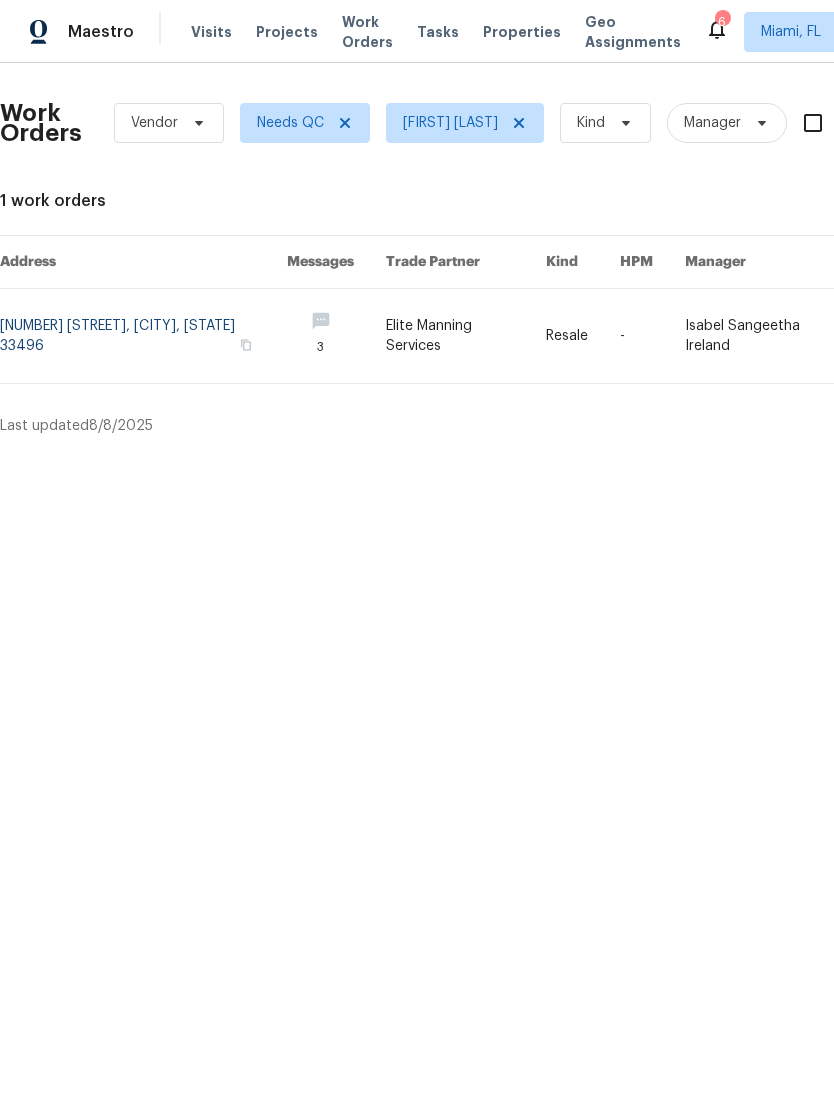 scroll, scrollTop: 0, scrollLeft: 0, axis: both 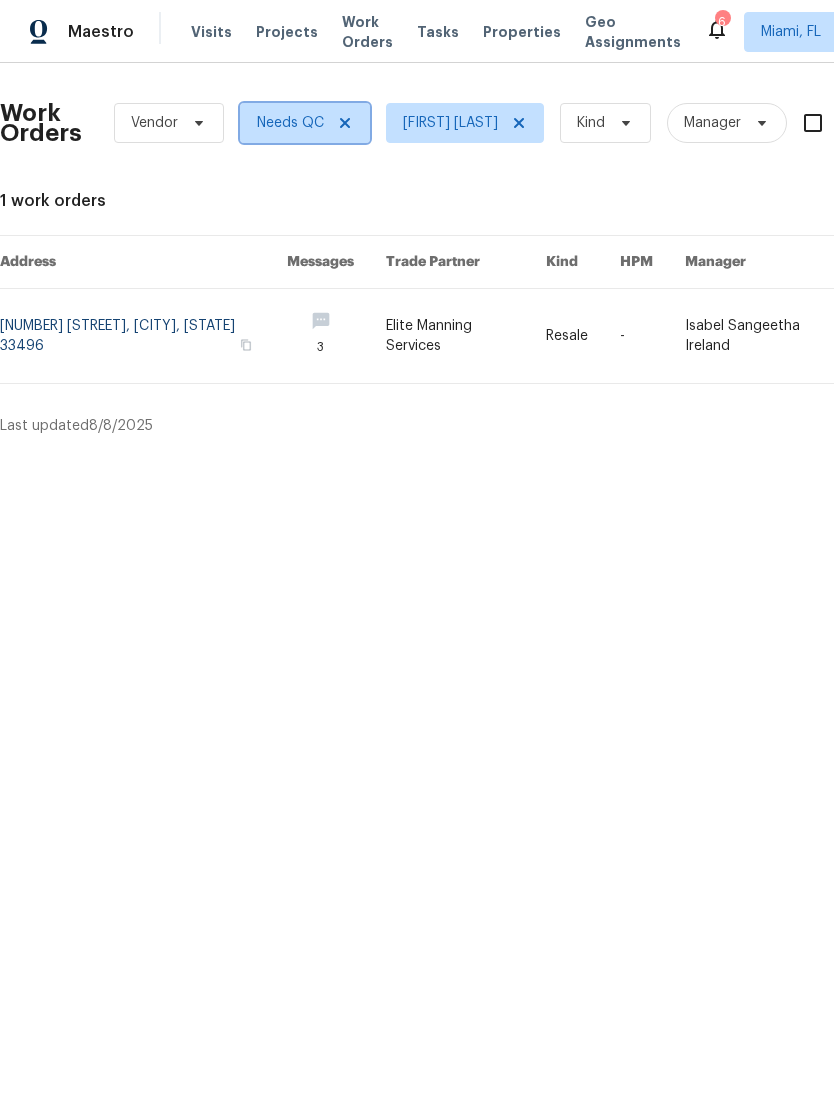click 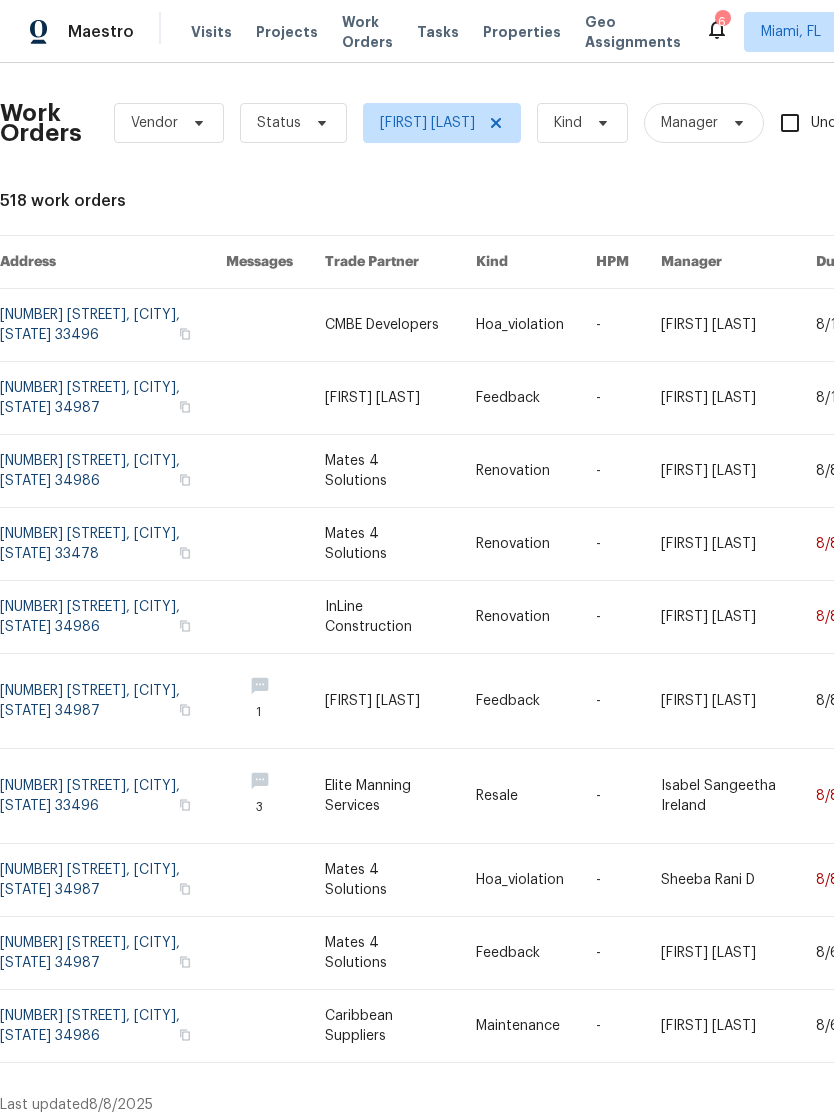 click on "Projects" at bounding box center [287, 32] 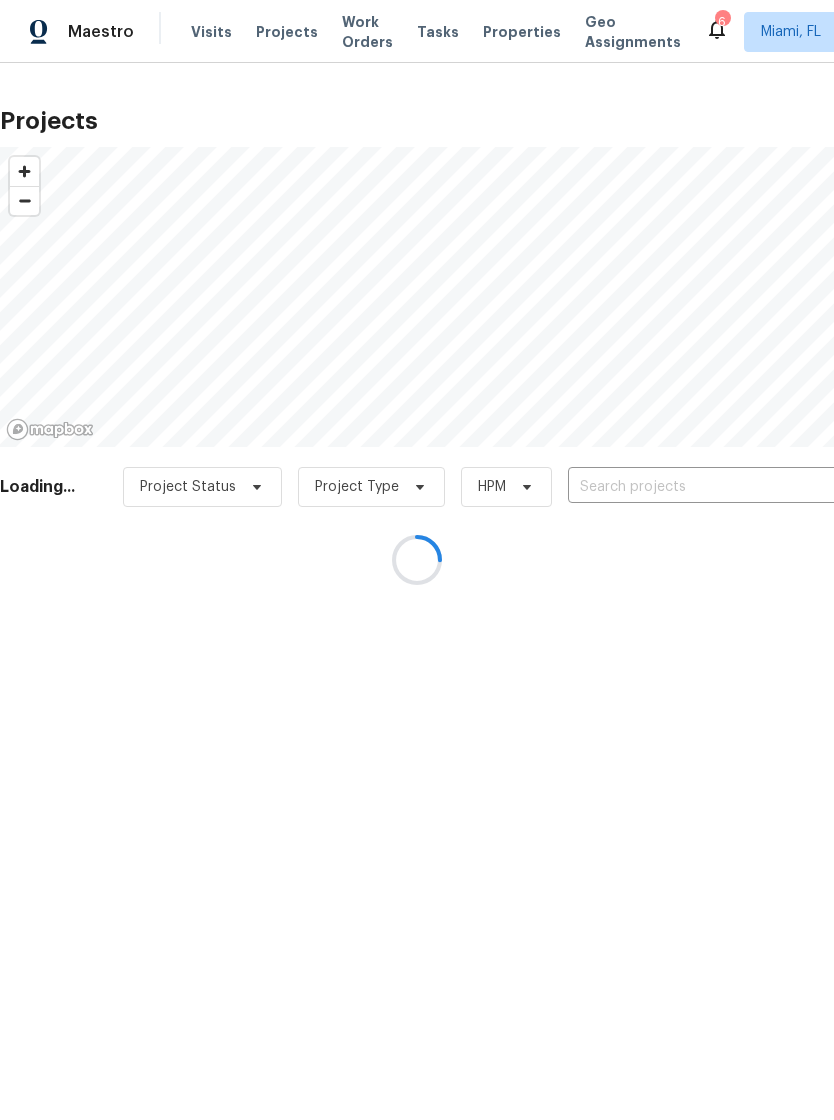click at bounding box center [417, 560] 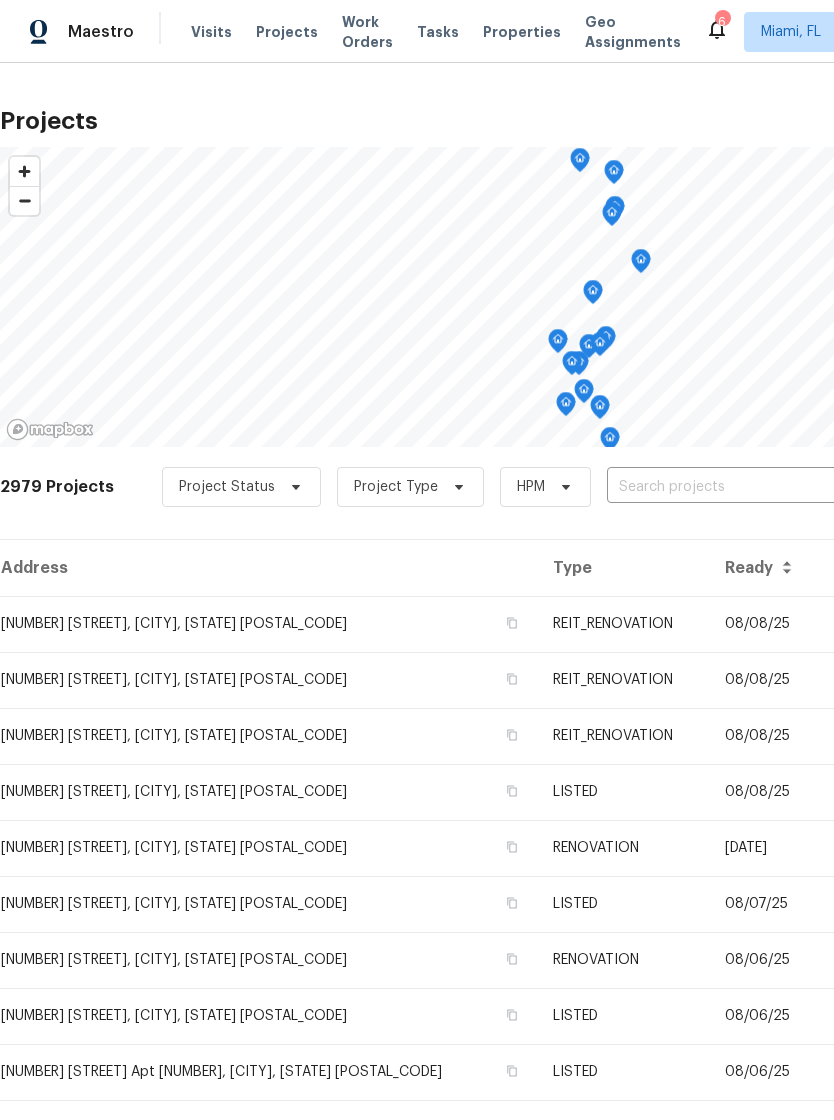 click at bounding box center (721, 487) 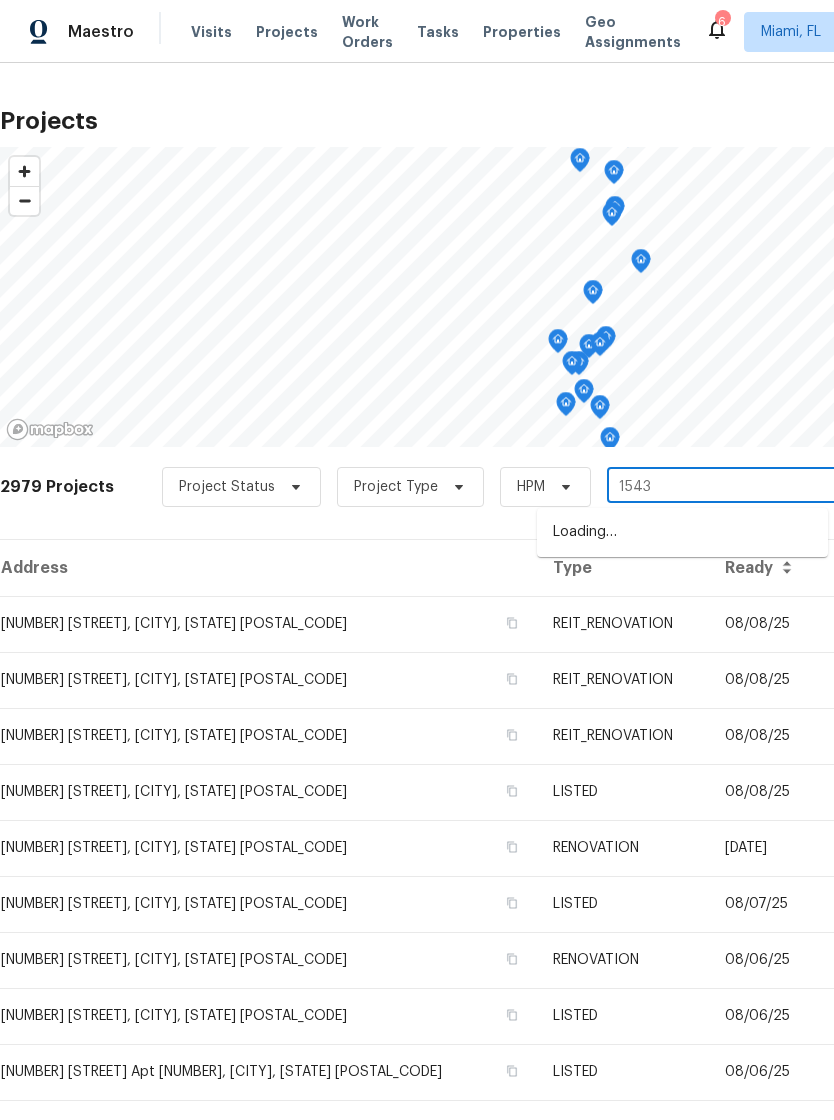 type on "15431" 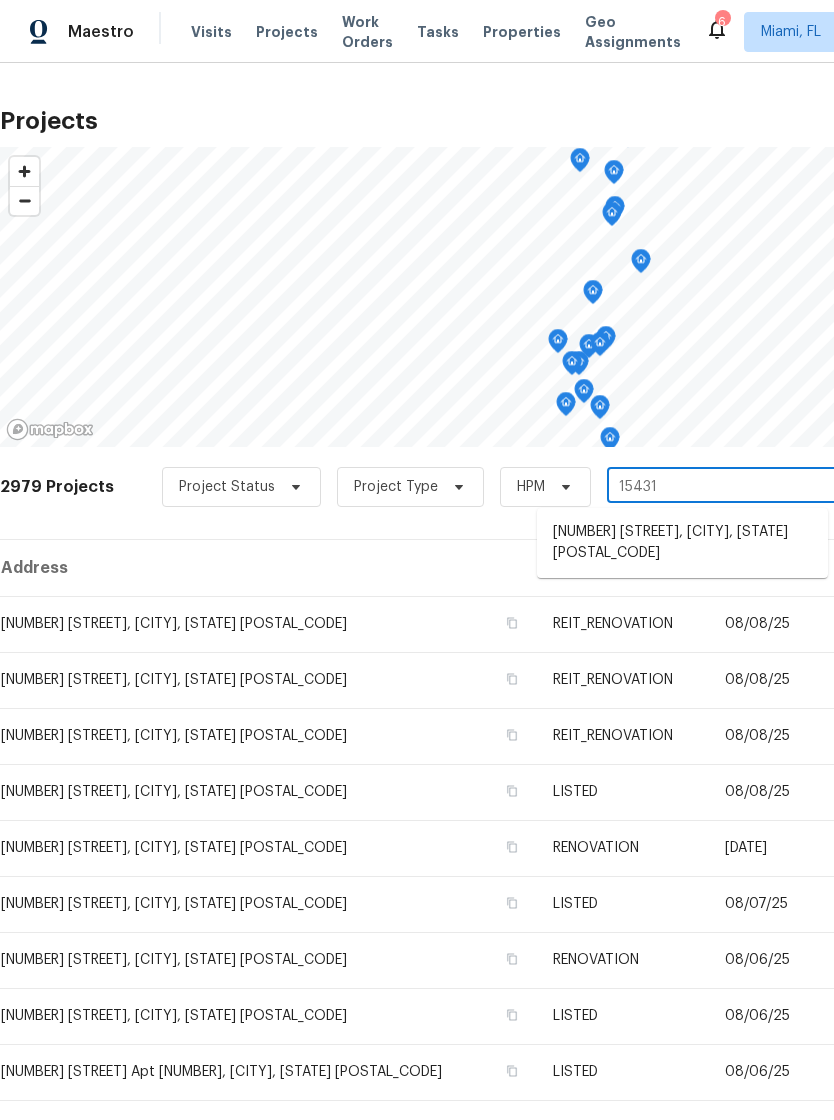 click on "15431 105th Dr N, Jupiter, FL 33478" at bounding box center (682, 543) 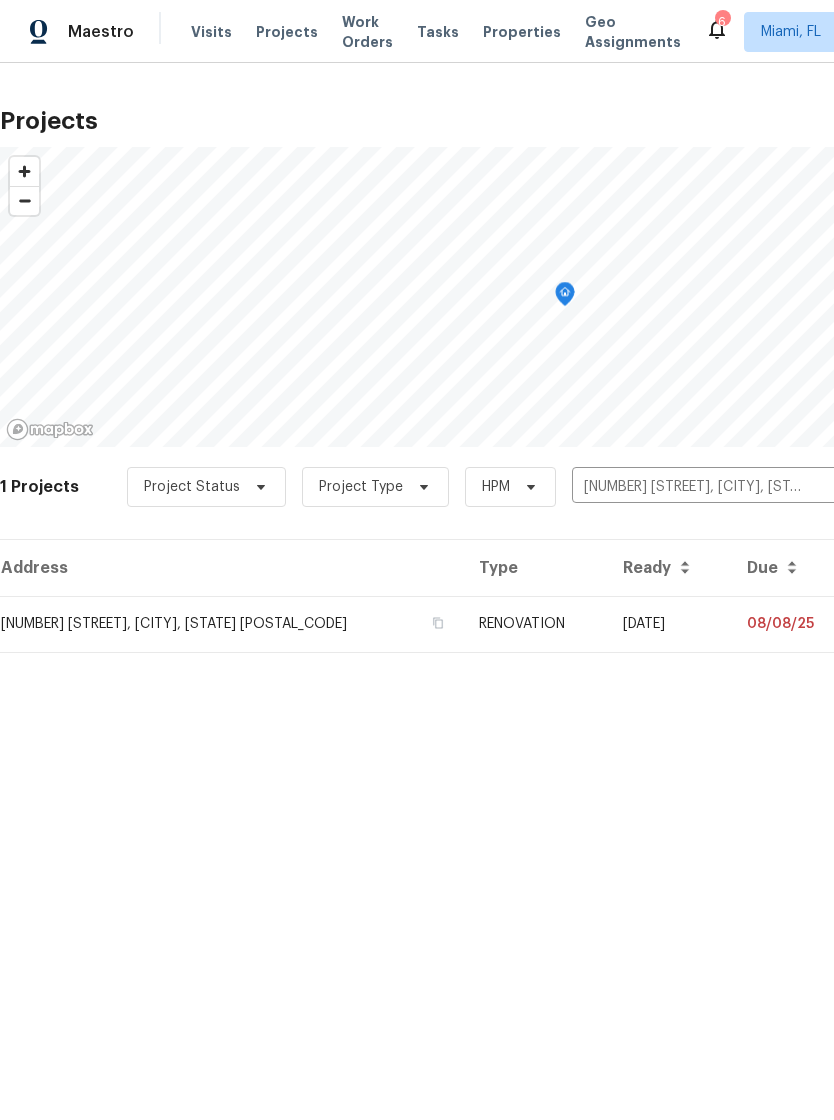 click on "07/03/25" at bounding box center [669, 624] 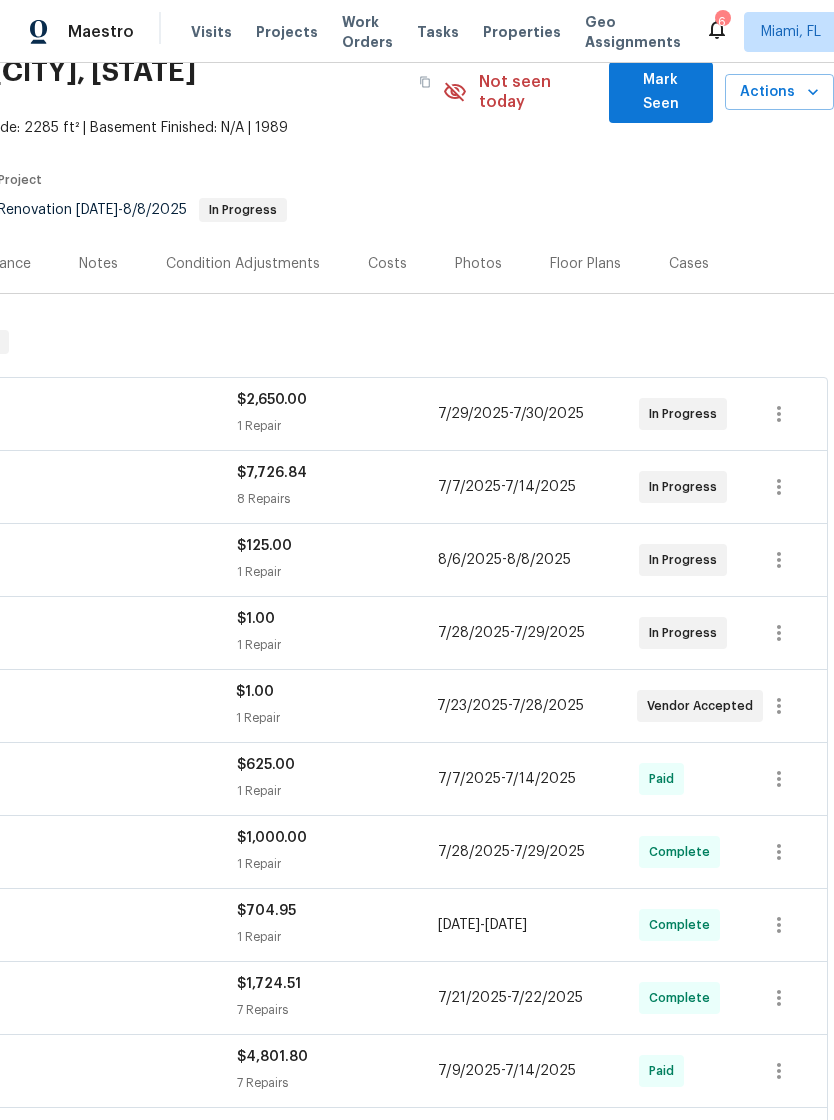 scroll, scrollTop: 90, scrollLeft: 296, axis: both 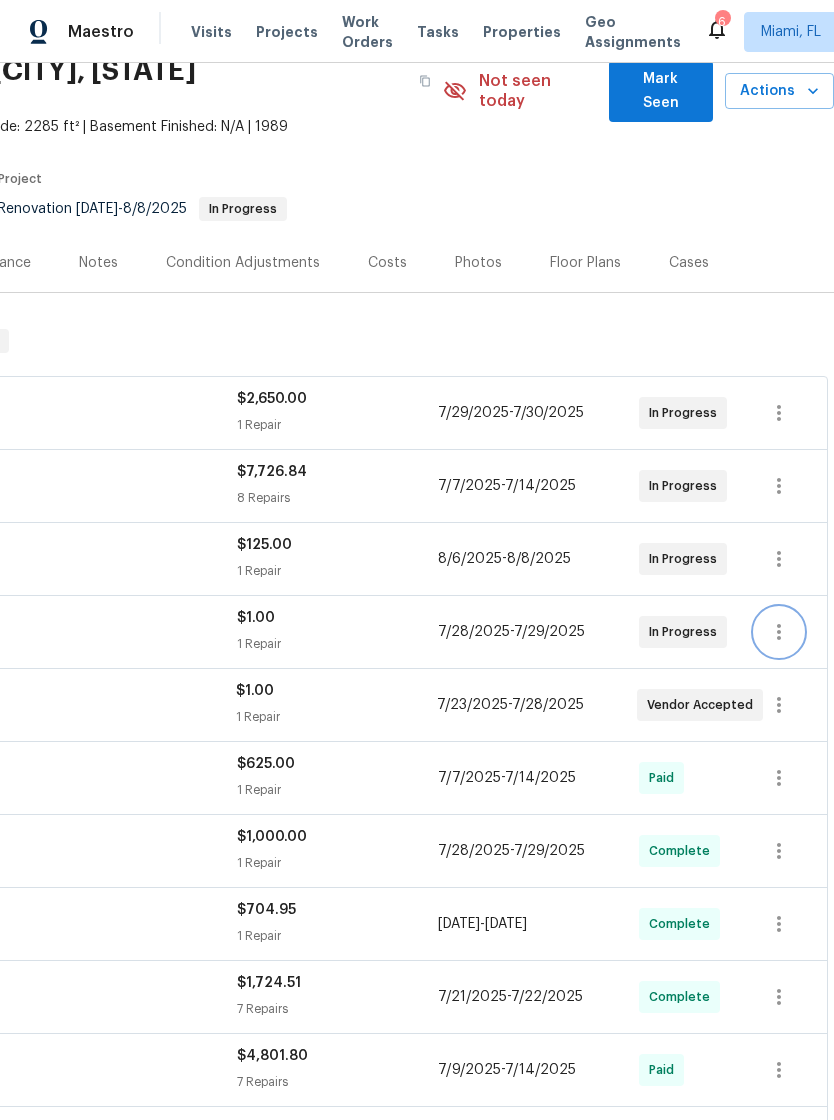 click 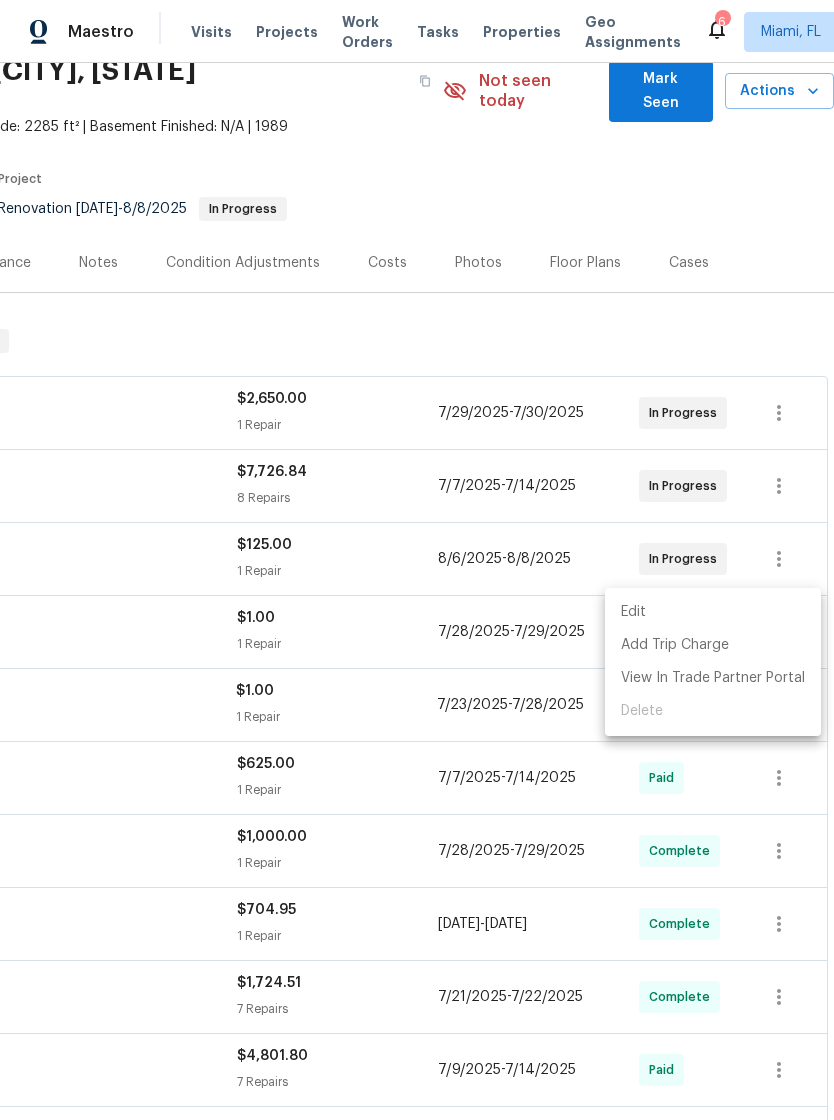 click on "Edit" at bounding box center (713, 612) 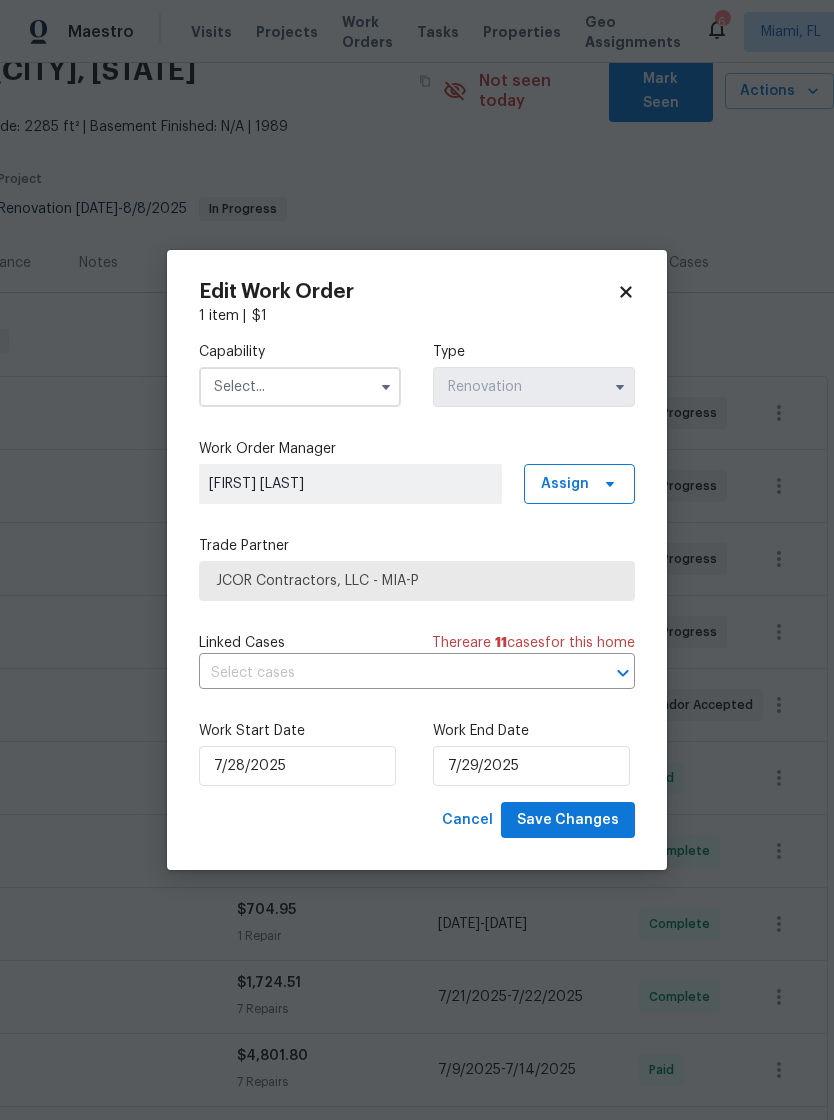 click on "Edit Work Order 1 item | $ 1 Capability   Type   Renovation Work Order Manager   Jeff Aniello Assign Trade Partner   JCOR Contractors, LLC - MIA-P Linked Cases There  are   11  case s  for this home   ​ Work Start Date   7/28/2025 Work End Date   7/29/2025 Cancel Save Changes" at bounding box center [417, 560] 